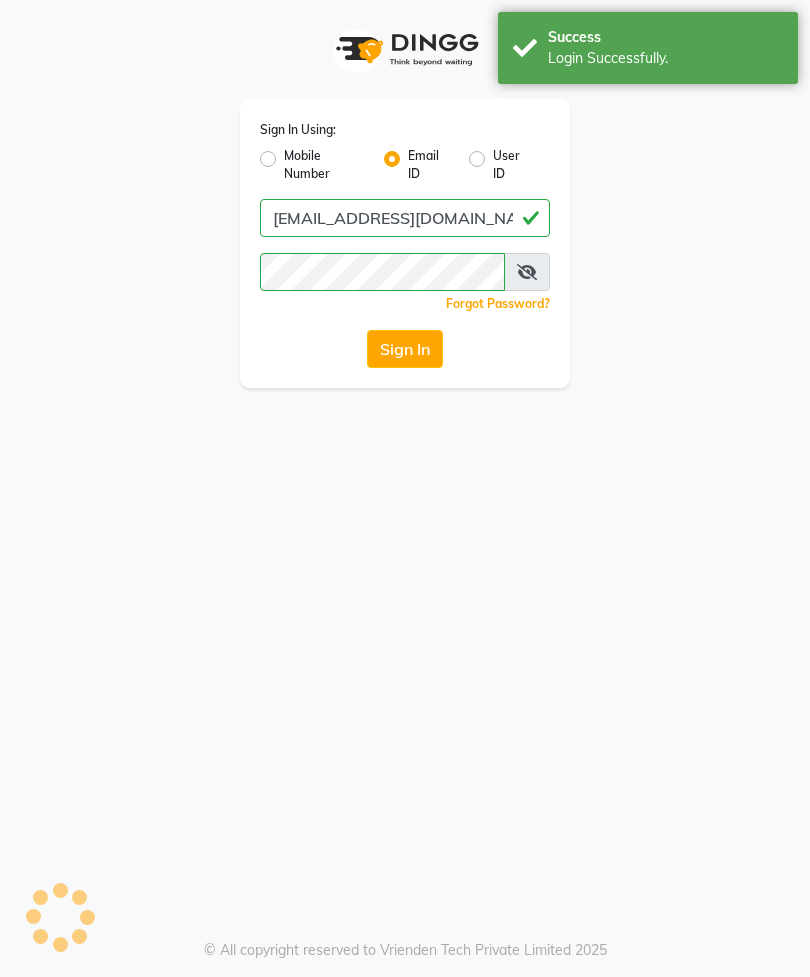 scroll, scrollTop: 0, scrollLeft: 0, axis: both 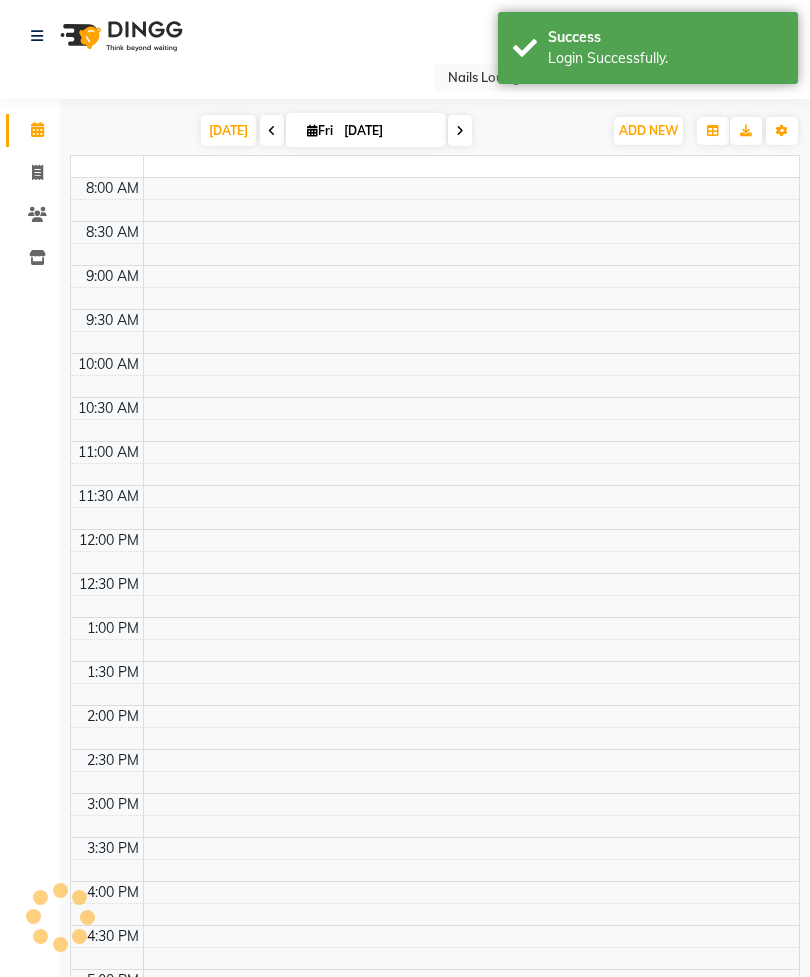 select on "en" 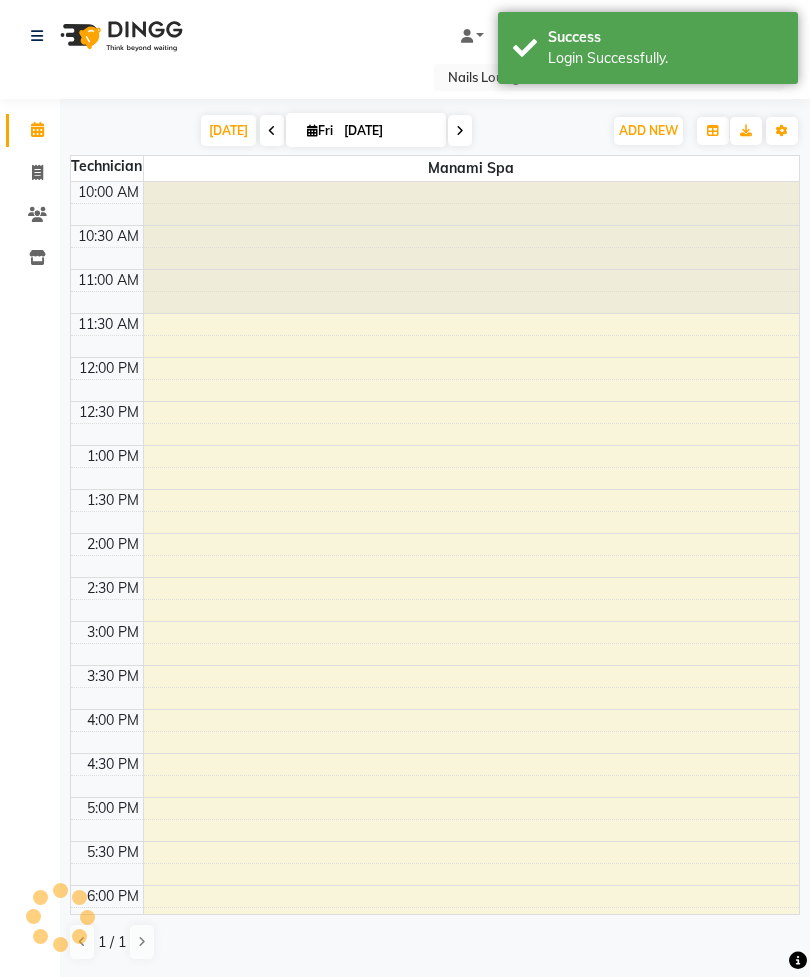 scroll, scrollTop: 0, scrollLeft: 0, axis: both 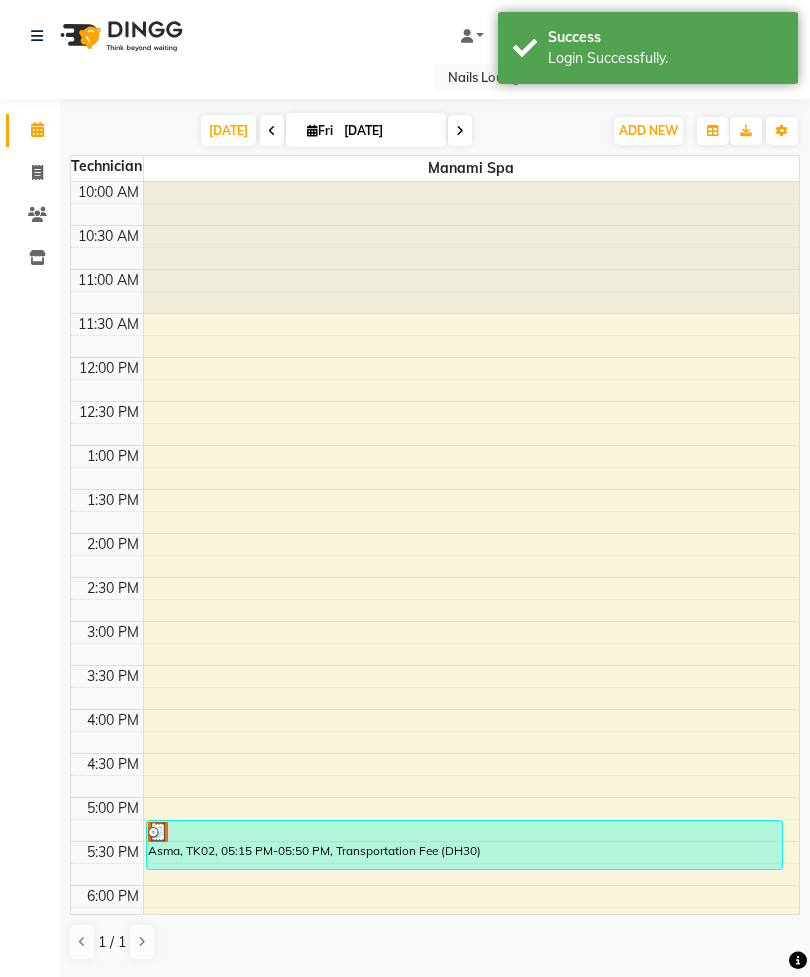click on "Invoice" 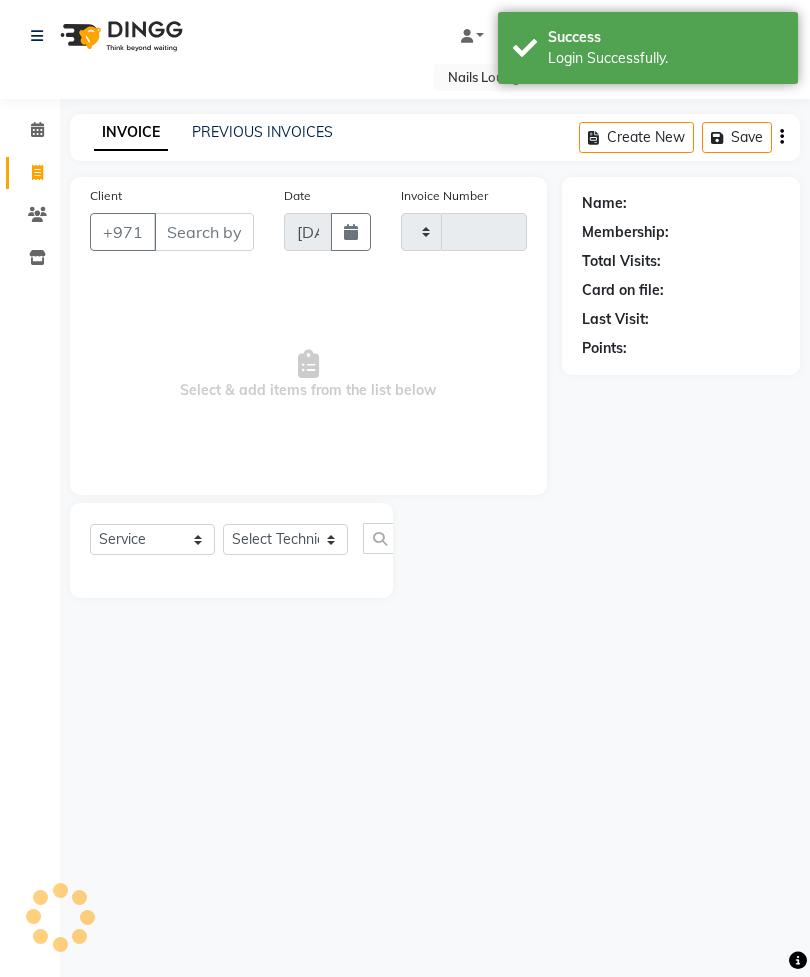 type on "1510" 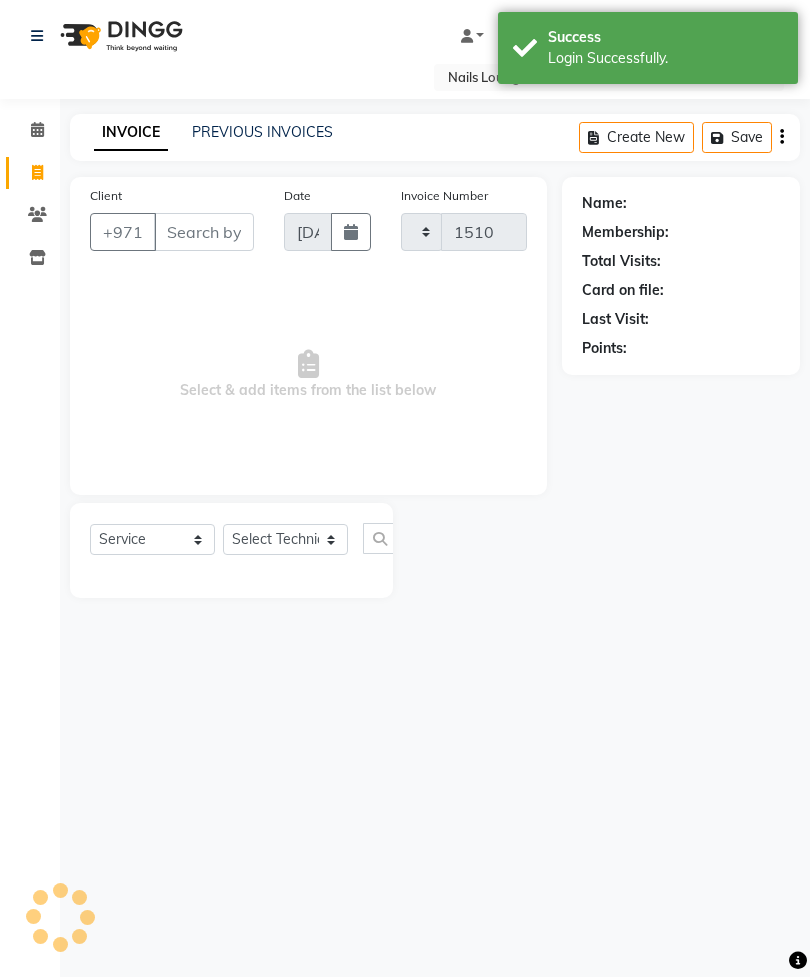 select on "6884" 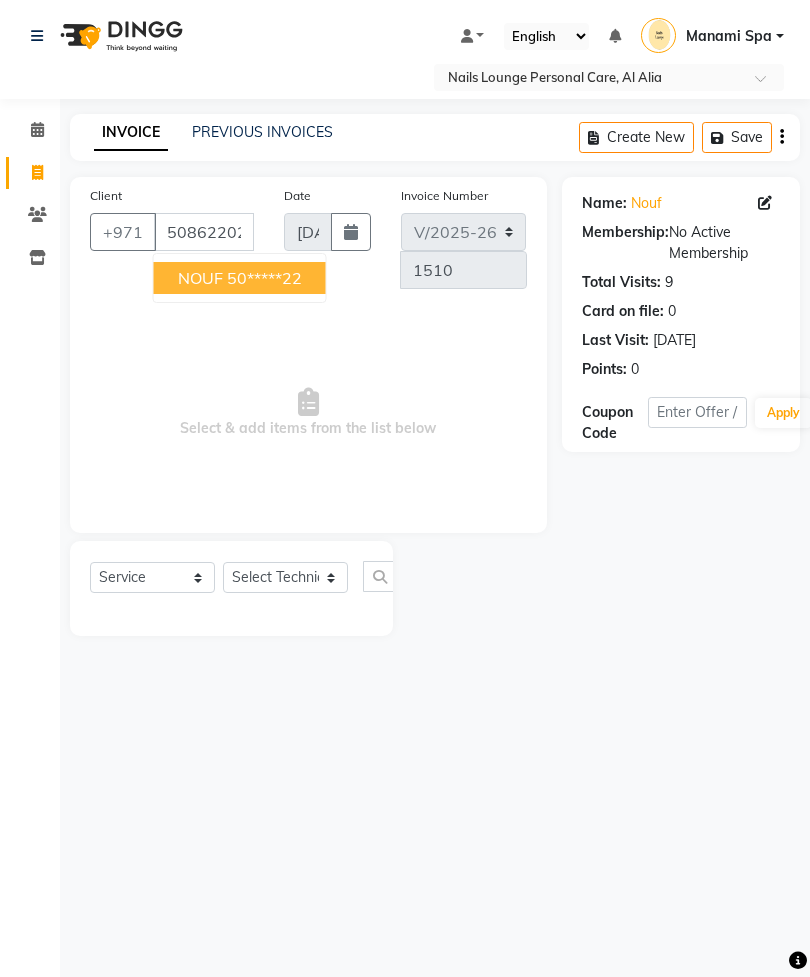 click on "50*****22" at bounding box center (264, 278) 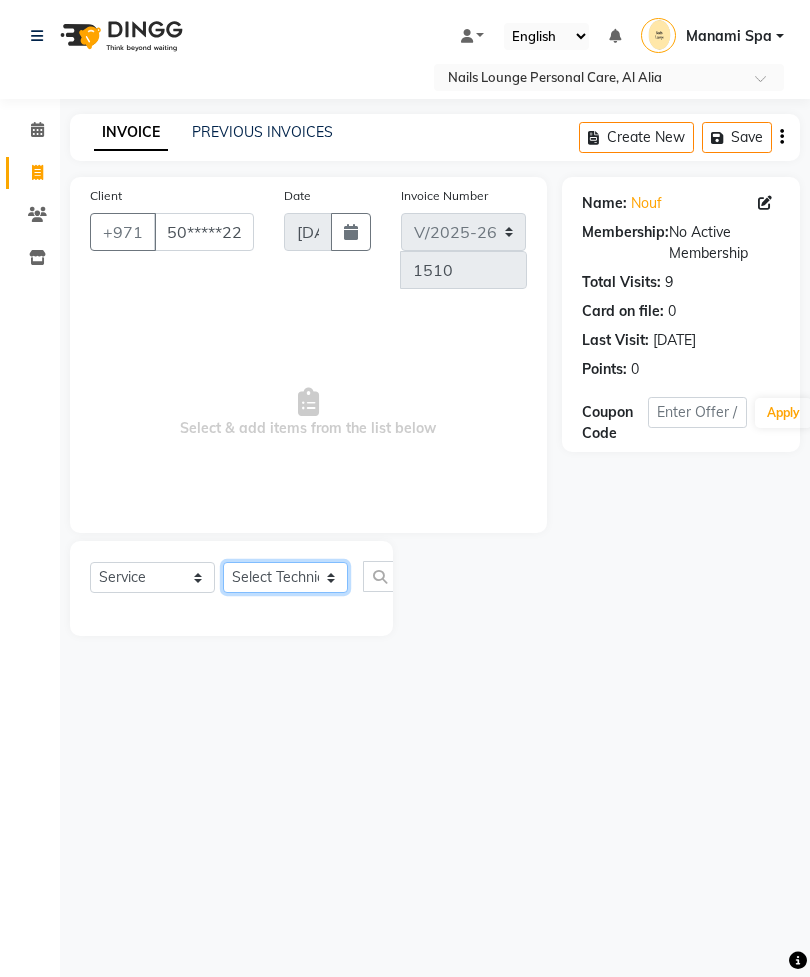 click on "Select Technician [PERSON_NAME] [PERSON_NAME]  Manami Spa Manami Spa 2 [PERSON_NAME] Nail Lounge Personal Care Neda [PERSON_NAME] [PERSON_NAME] [PERSON_NAME]" 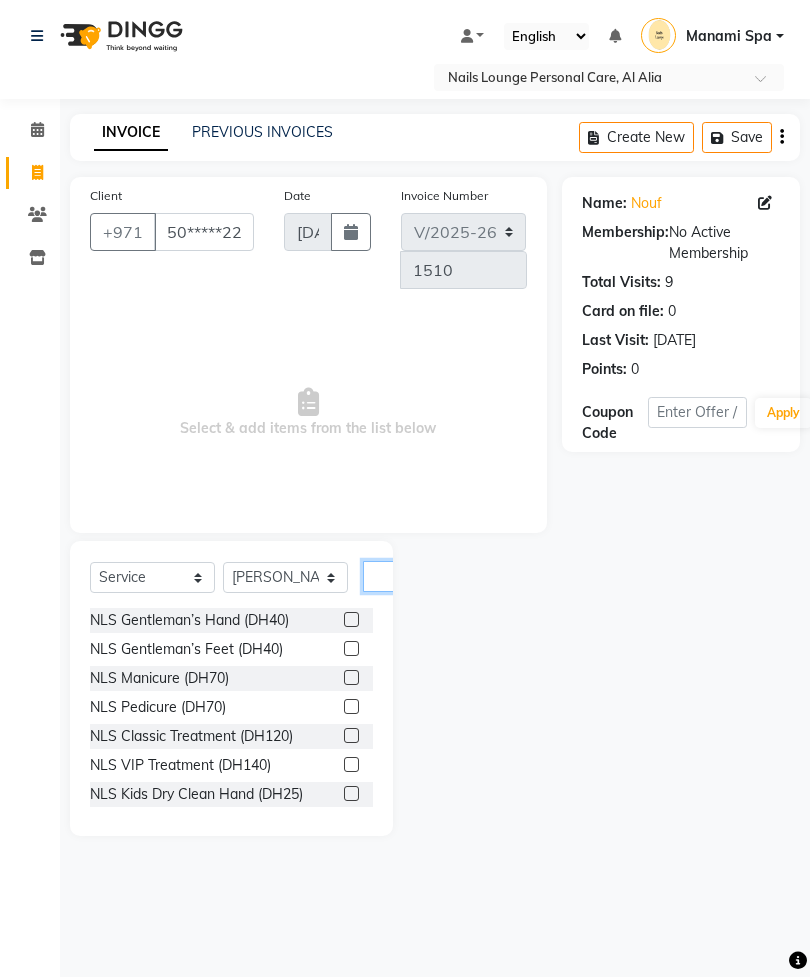 click 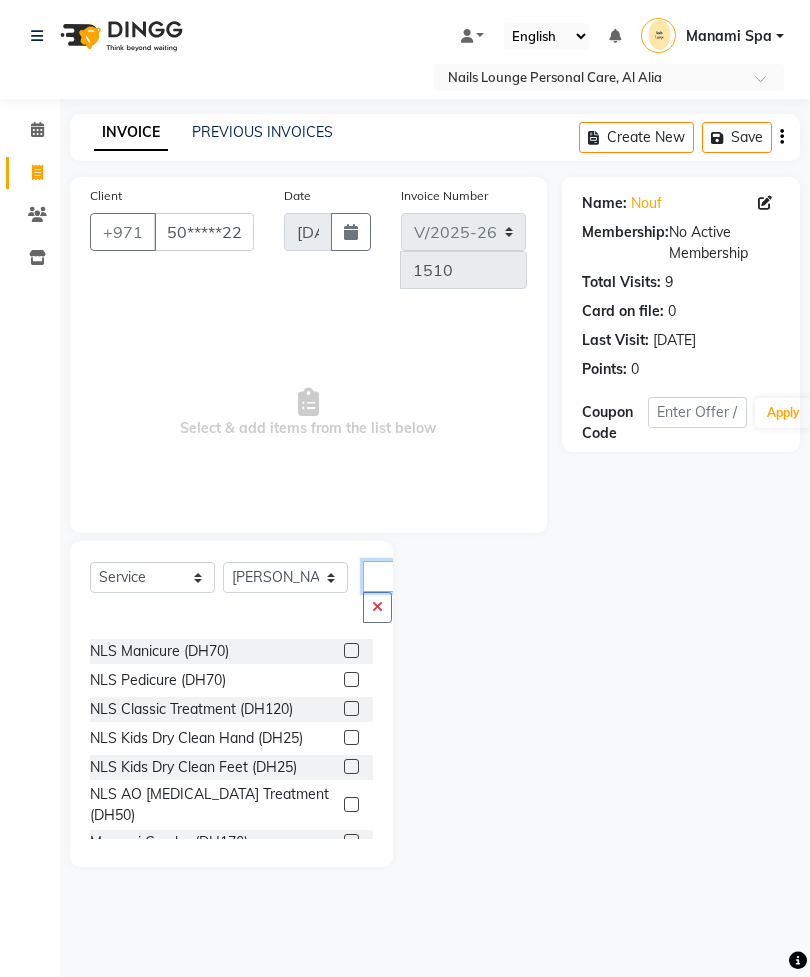 scroll, scrollTop: 0, scrollLeft: 38, axis: horizontal 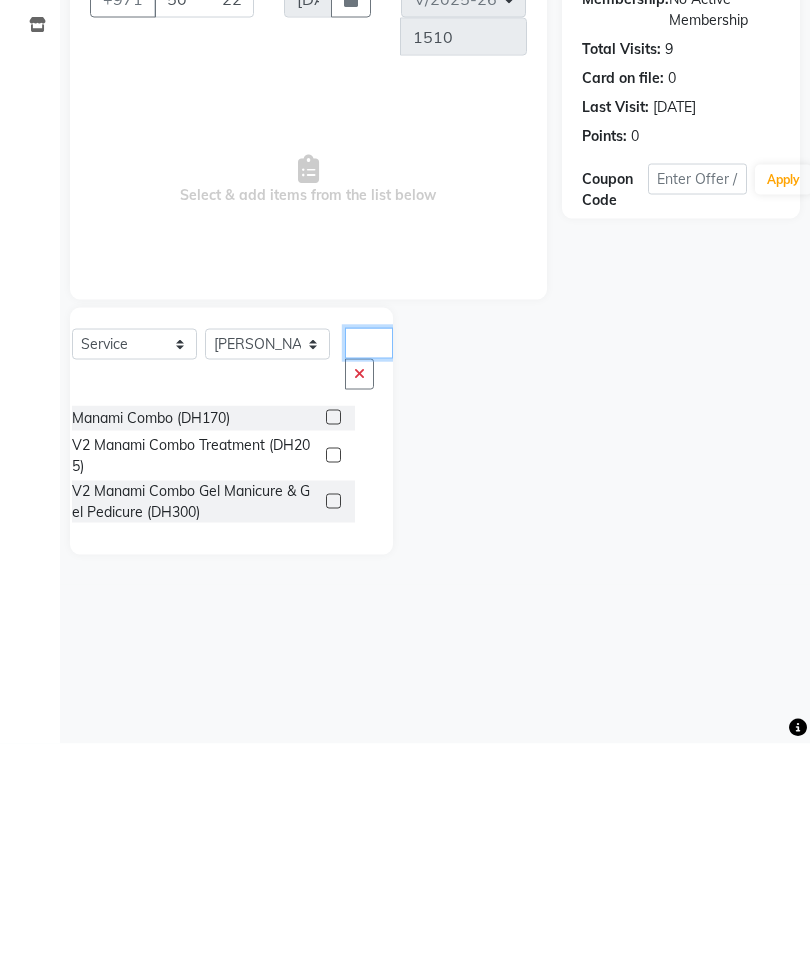 type on "Comb" 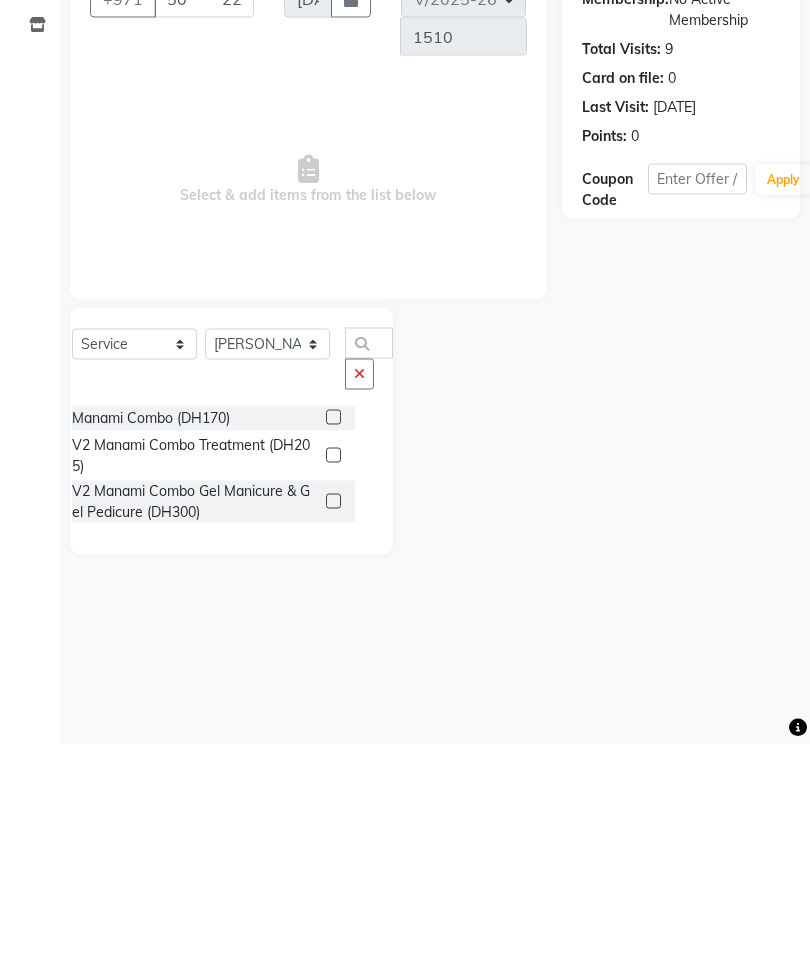 click 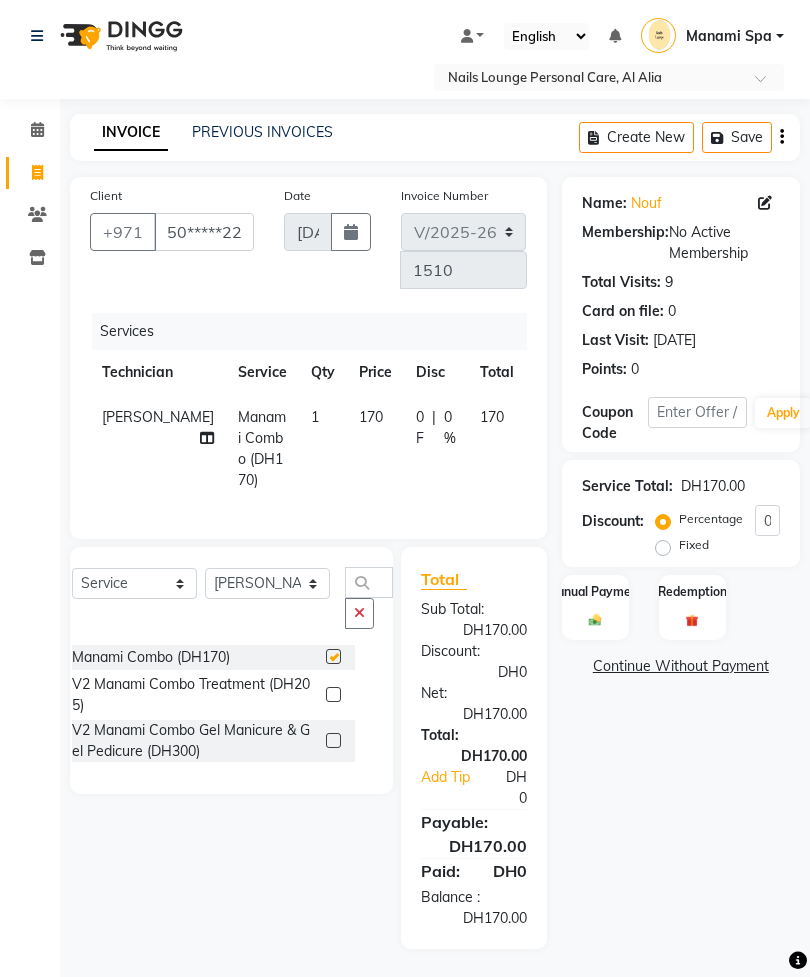 checkbox on "false" 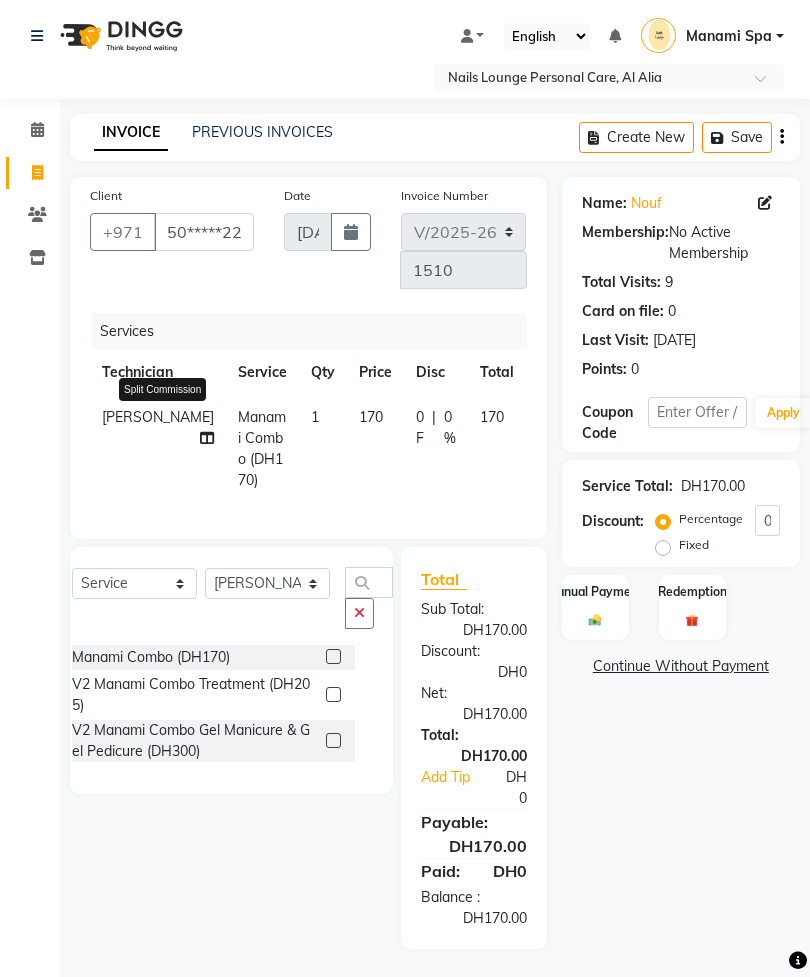 click 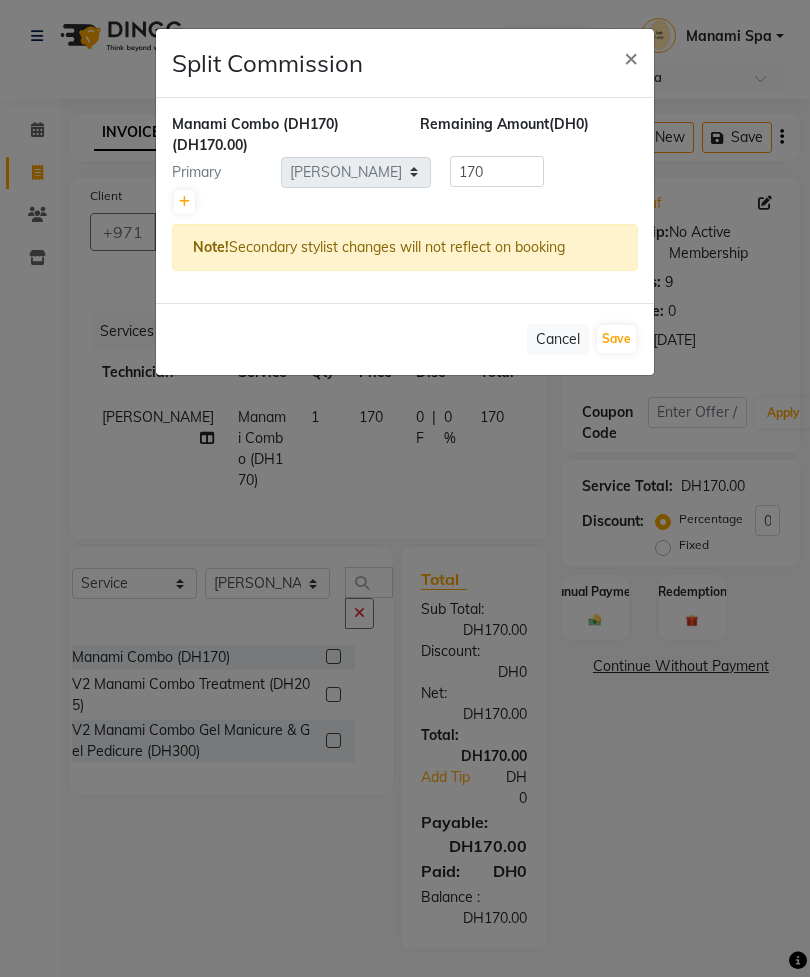 click 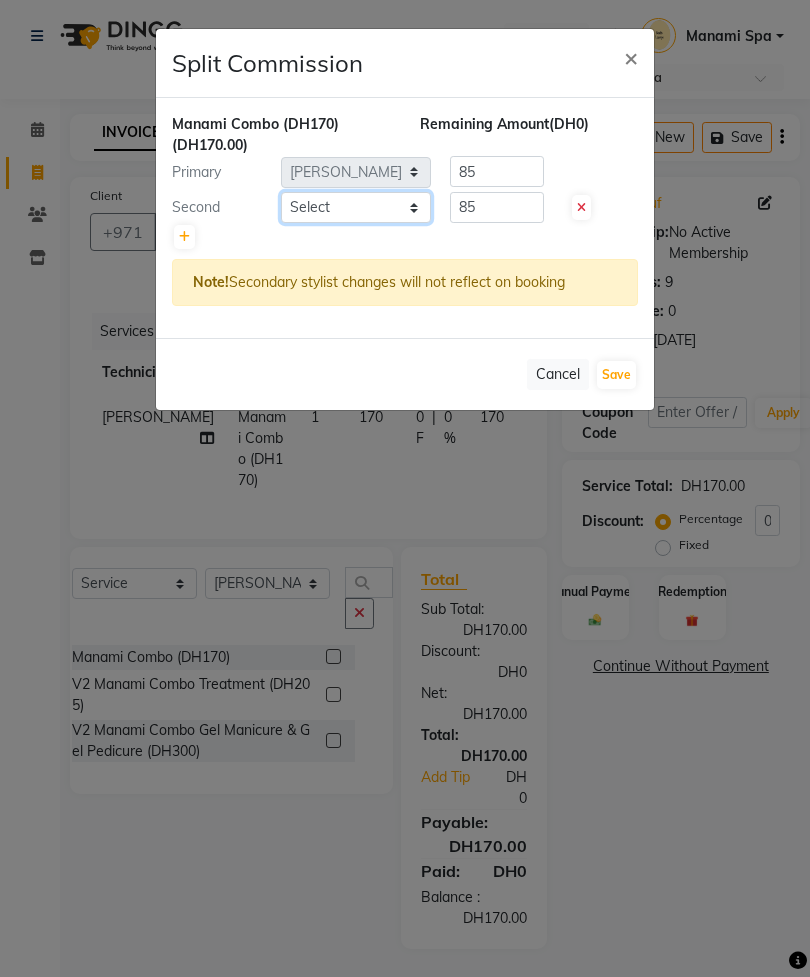 click on "Select  [PERSON_NAME]   [PERSON_NAME]    Manami Spa   Manami Spa 2   [PERSON_NAME]   Nail Lounge Personal Care   Neda   [PERSON_NAME]   [PERSON_NAME]   [PERSON_NAME]" 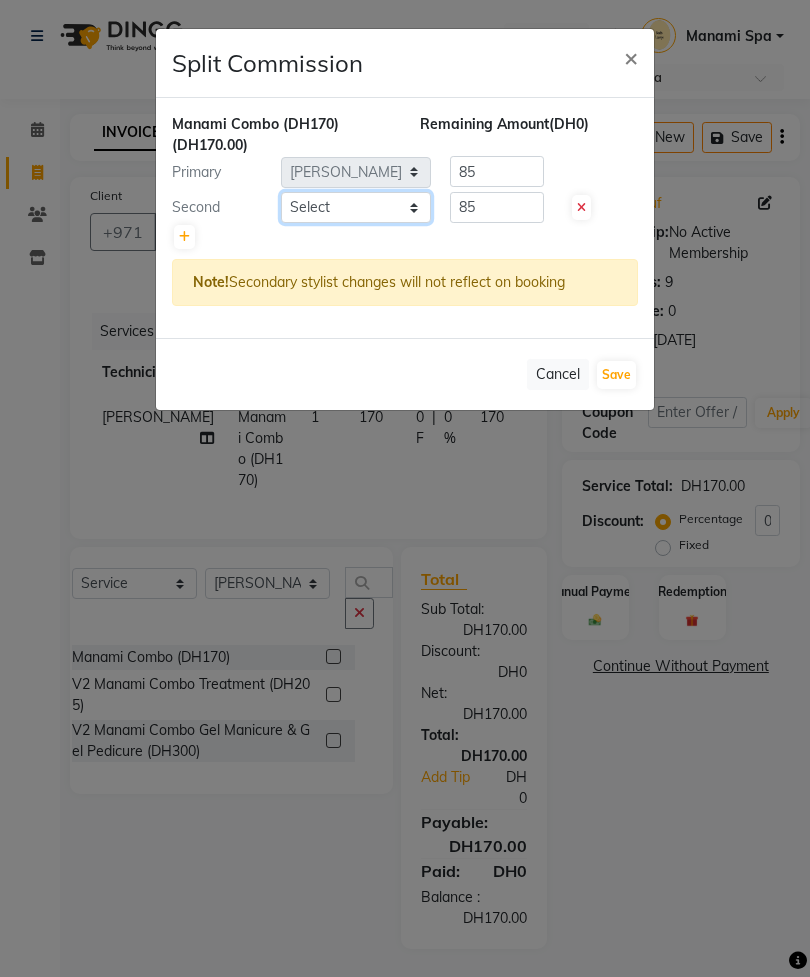select on "53955" 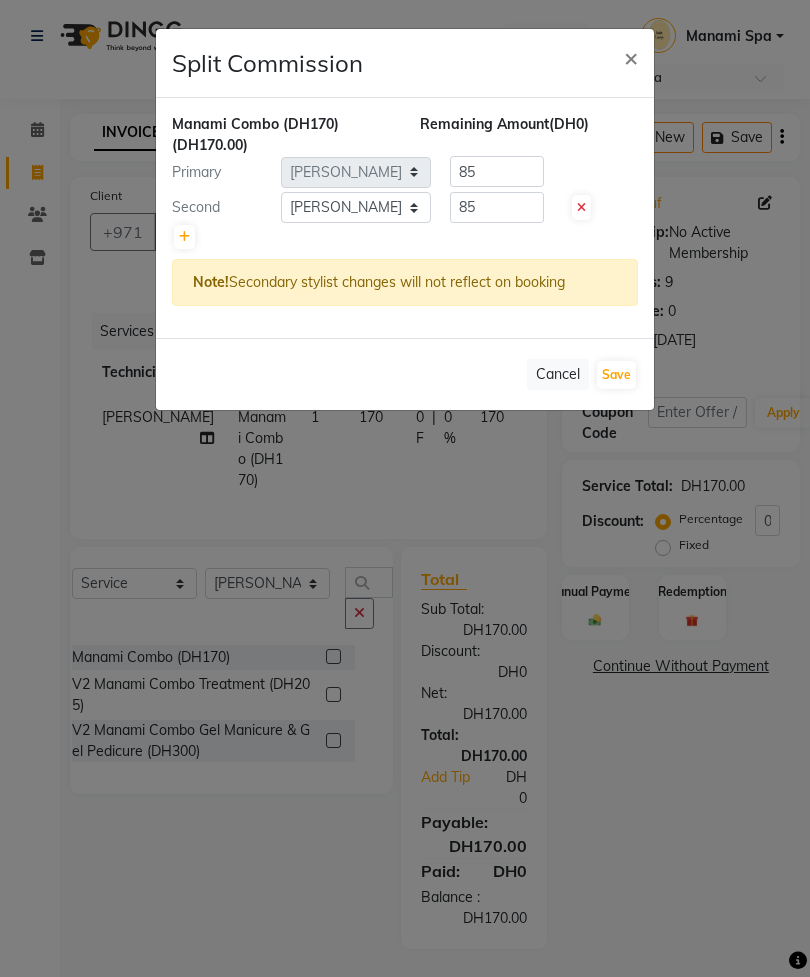 click on "Save" 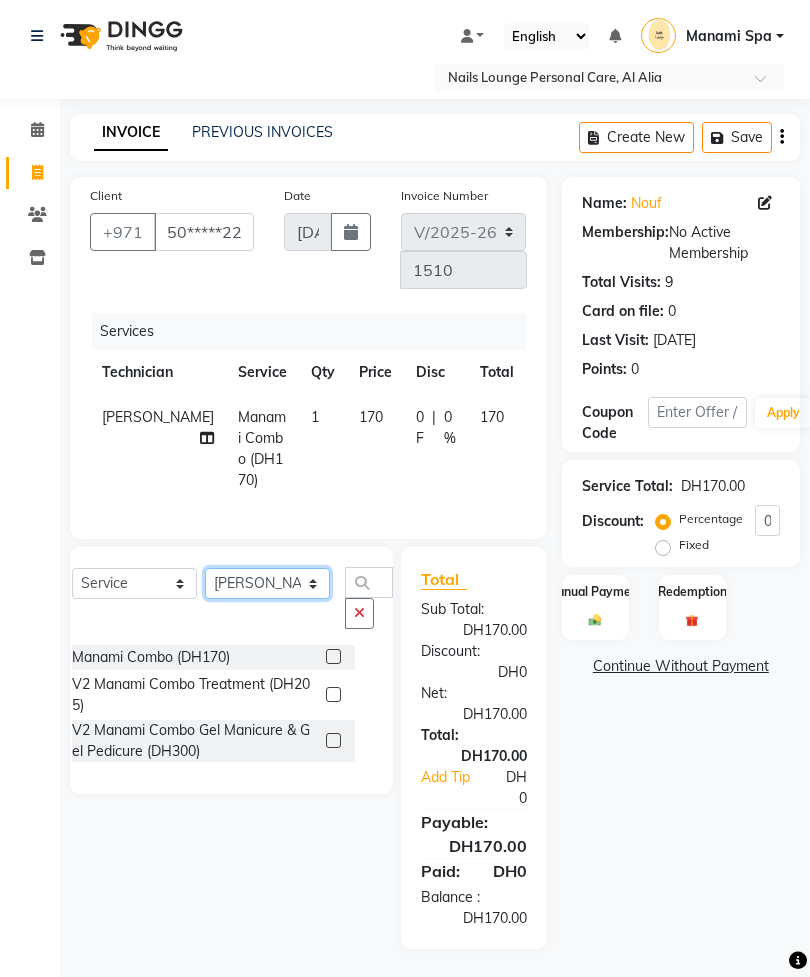 click on "Select Technician [PERSON_NAME] [PERSON_NAME]  Manami Spa Manami Spa 2 [PERSON_NAME] Nail Lounge Personal Care Neda [PERSON_NAME] [PERSON_NAME] [PERSON_NAME]" 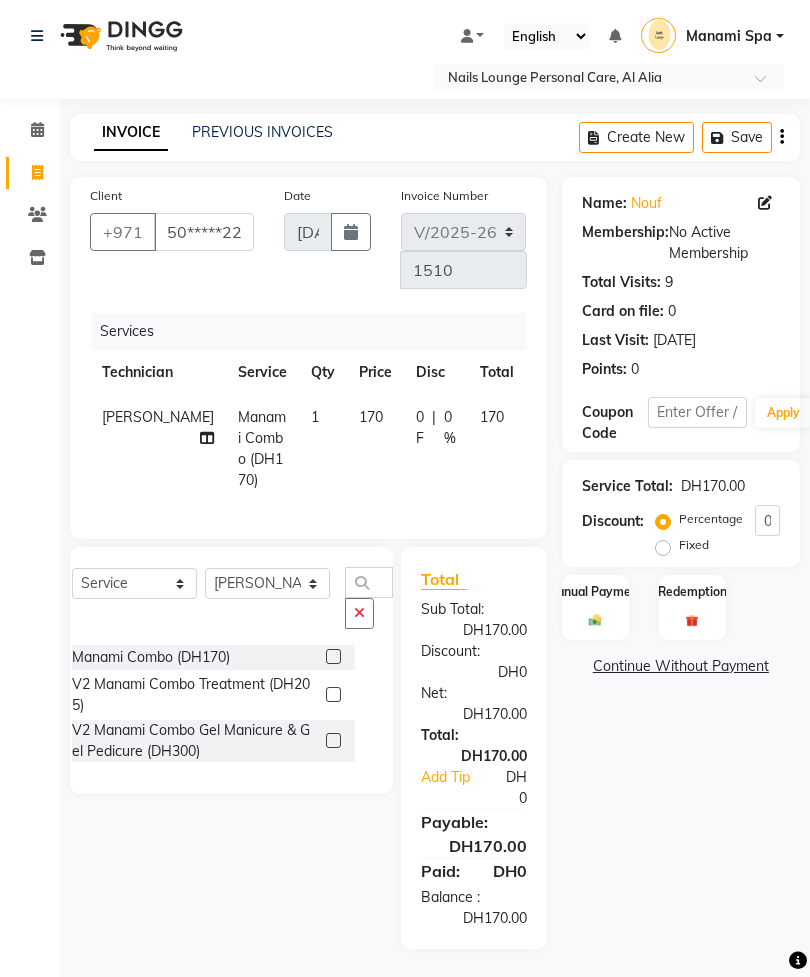 click 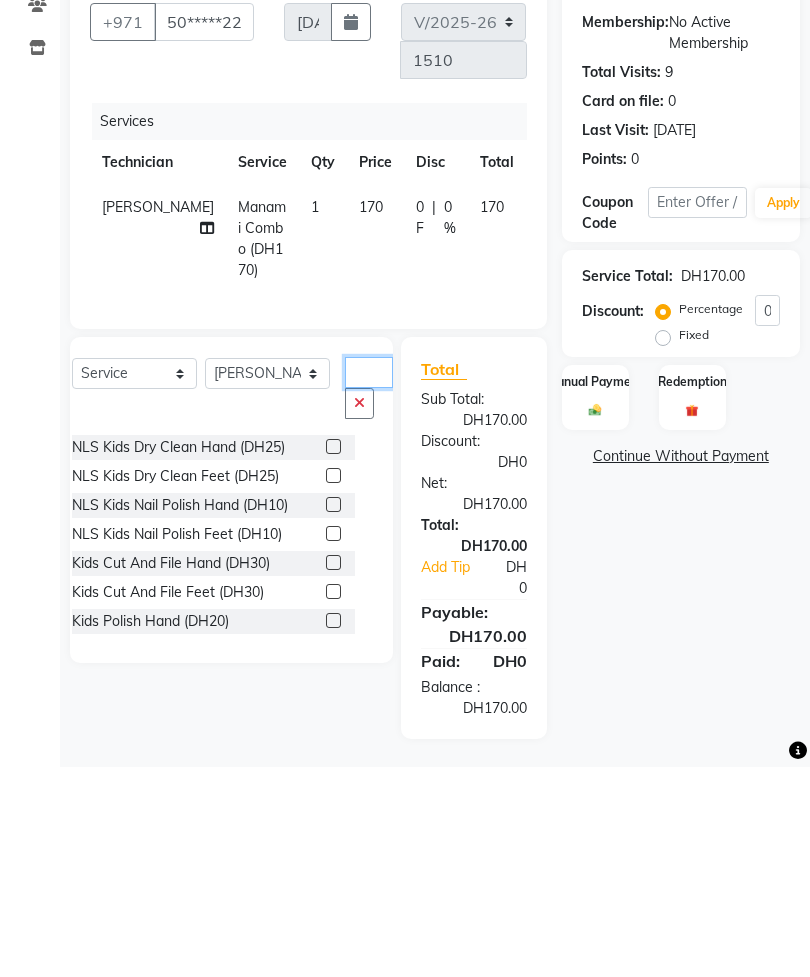 type on "K" 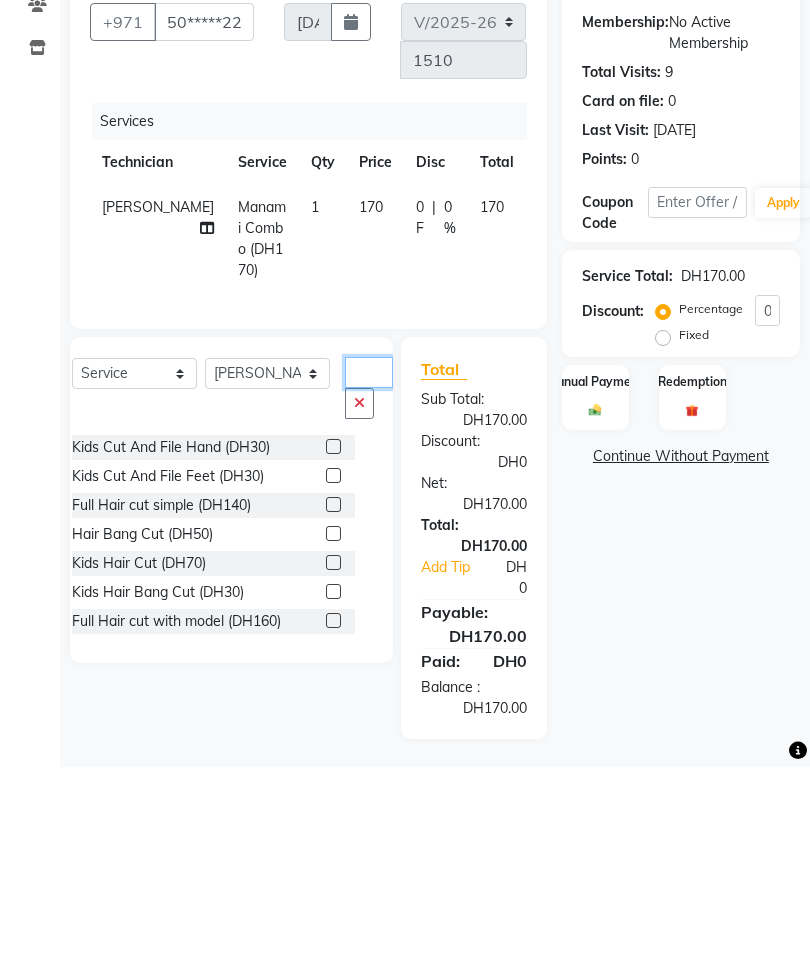 type on "Cut" 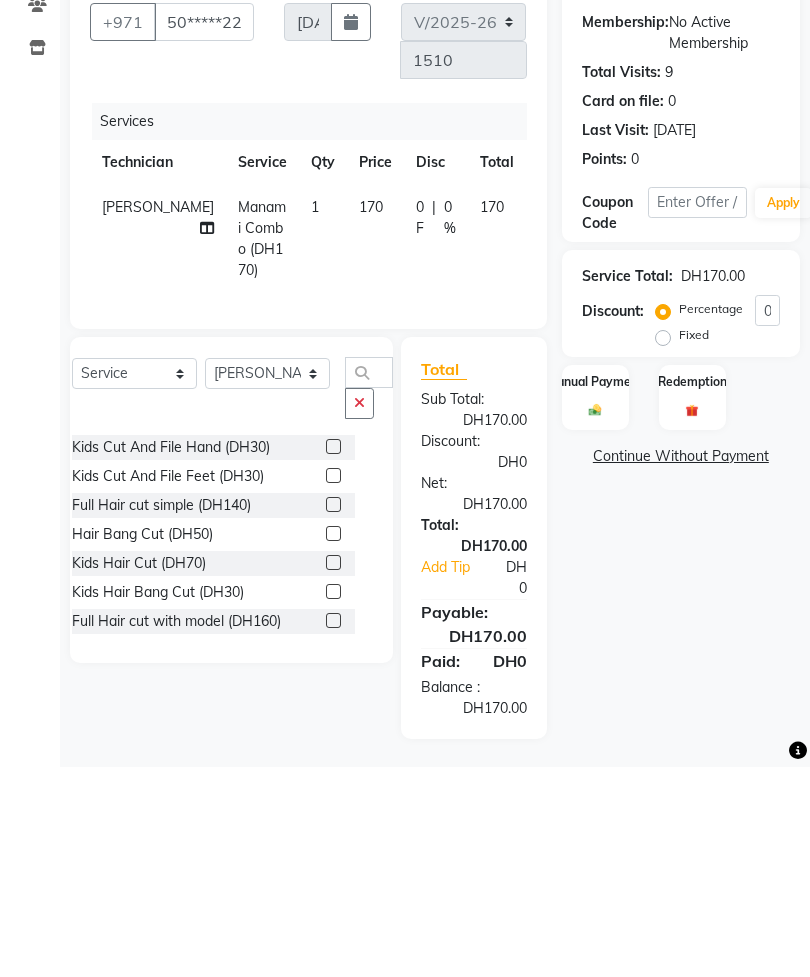 click 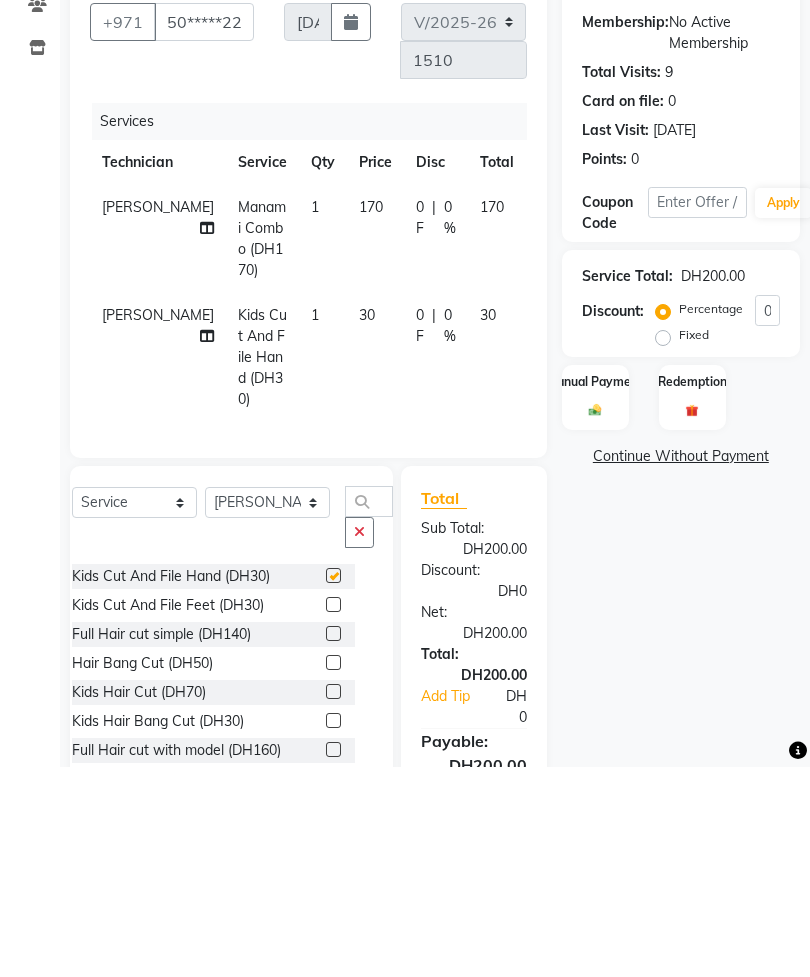 scroll, scrollTop: 2, scrollLeft: 0, axis: vertical 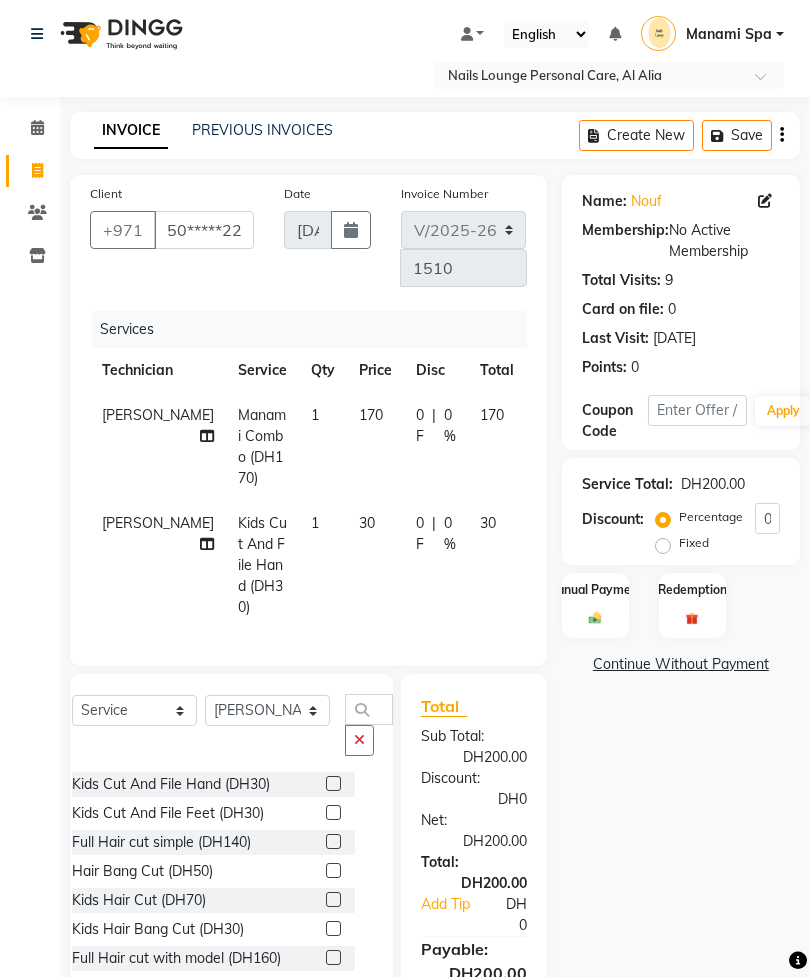 checkbox on "false" 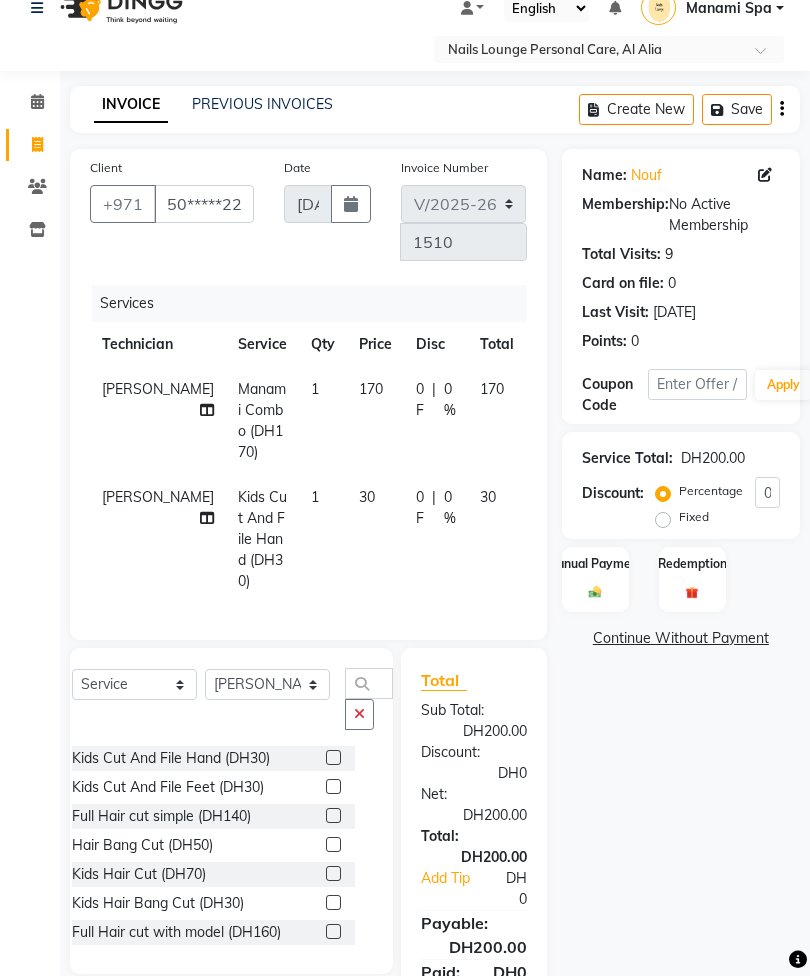 click 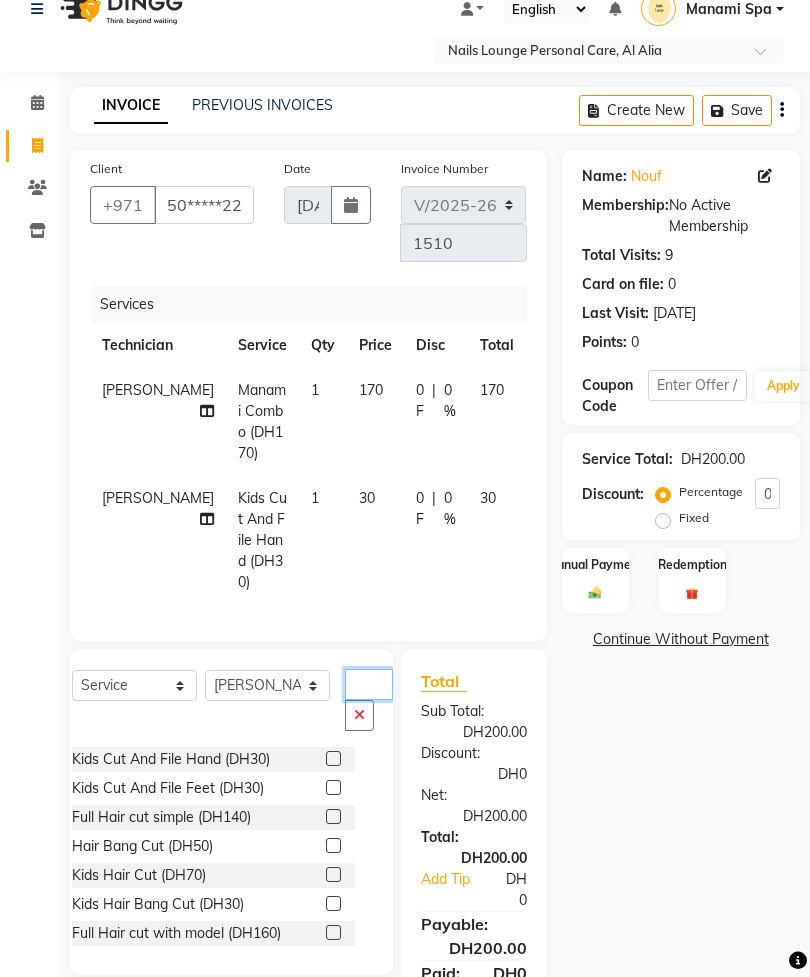 scroll, scrollTop: 63, scrollLeft: 0, axis: vertical 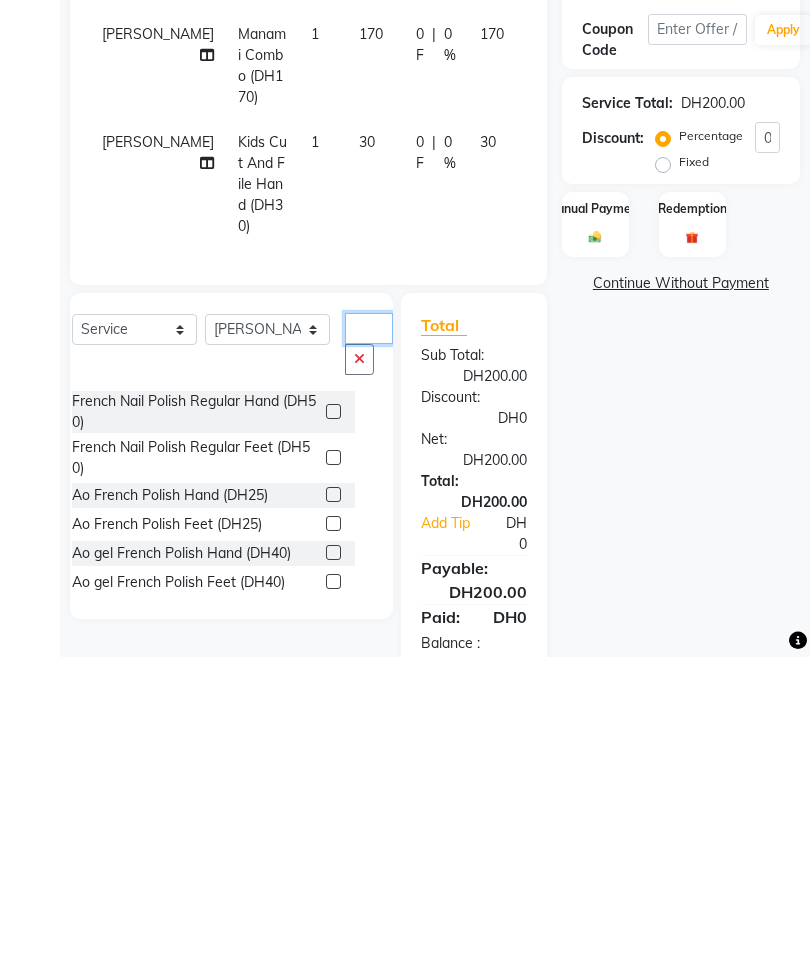 type on "F" 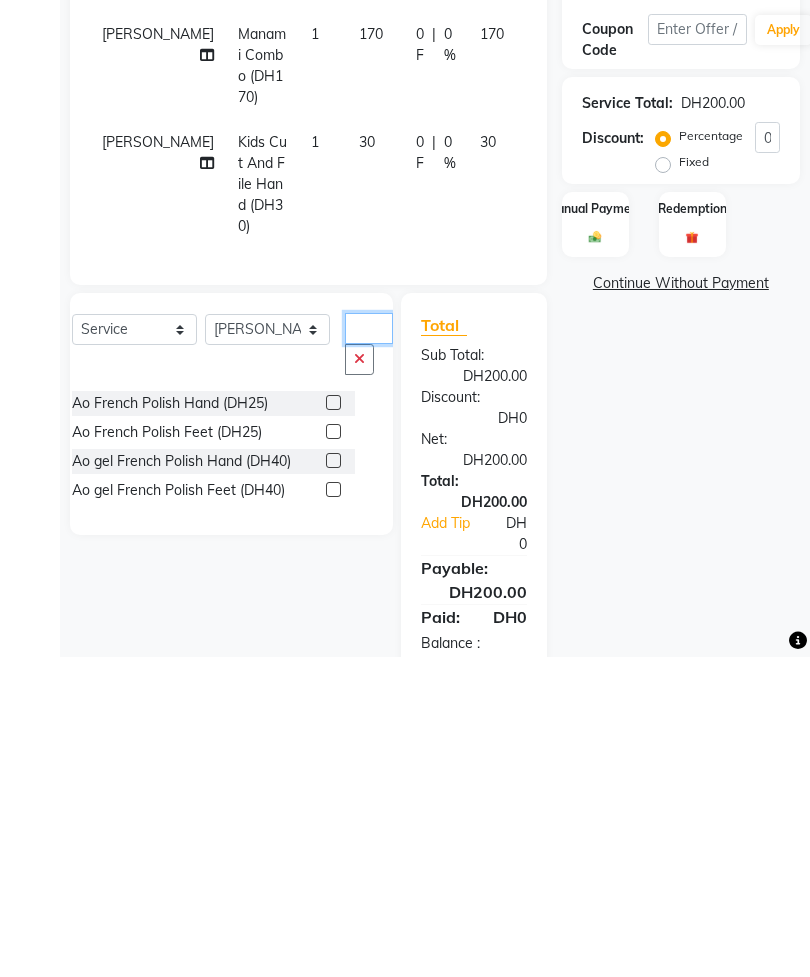 type on "Ao fr" 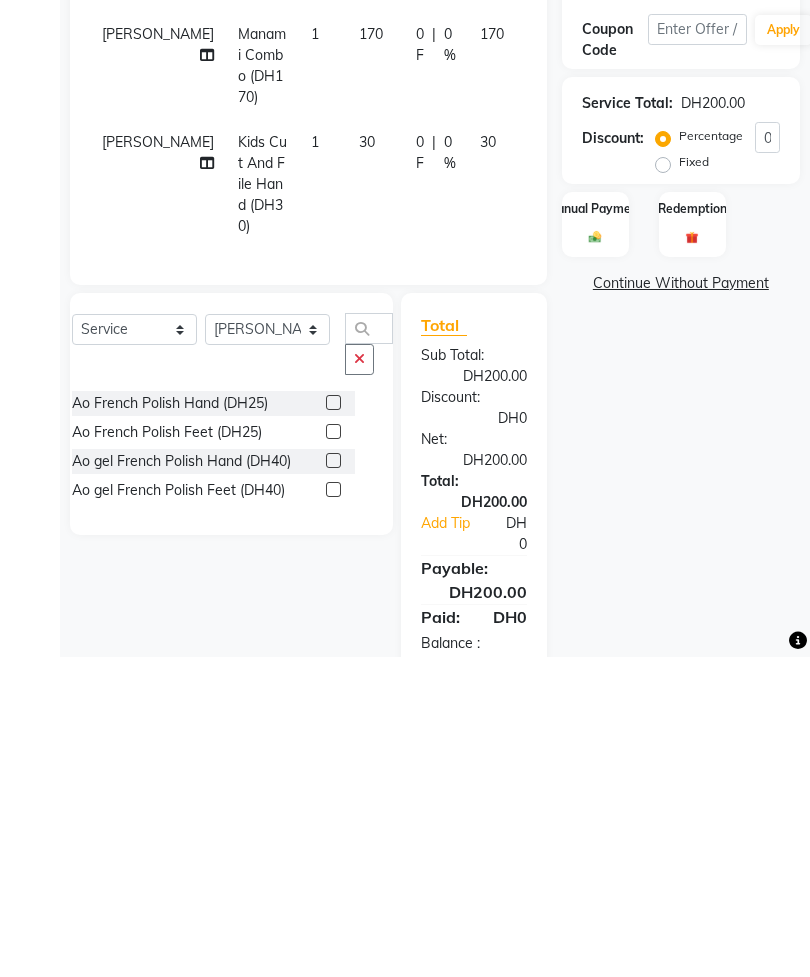 click 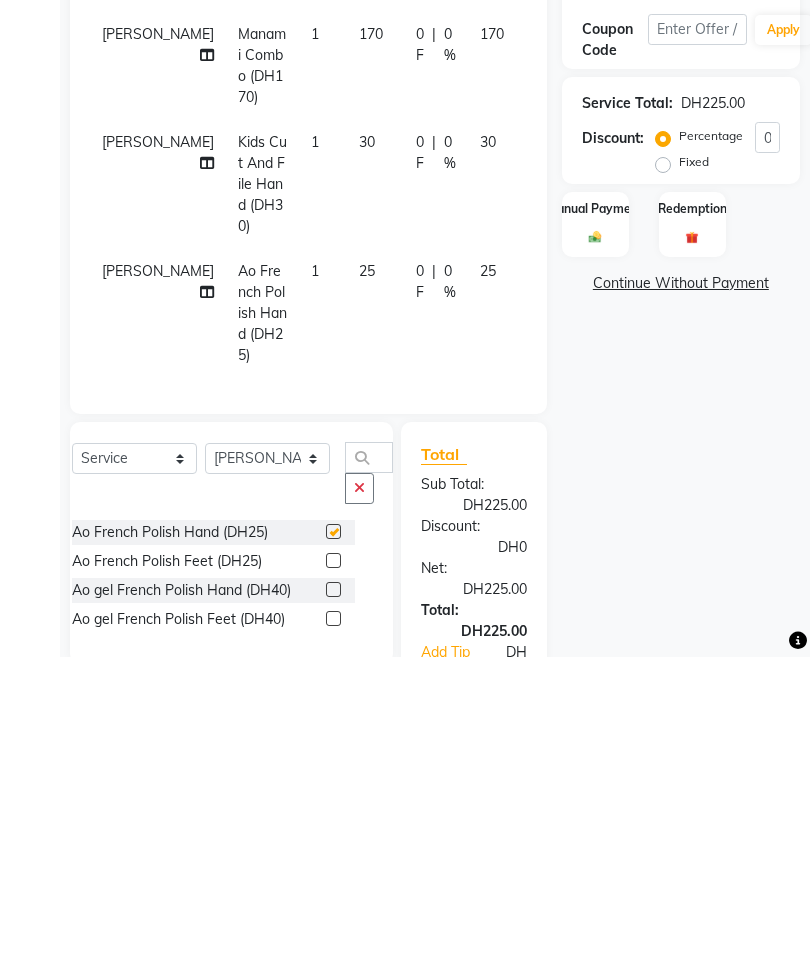 scroll, scrollTop: 131, scrollLeft: 0, axis: vertical 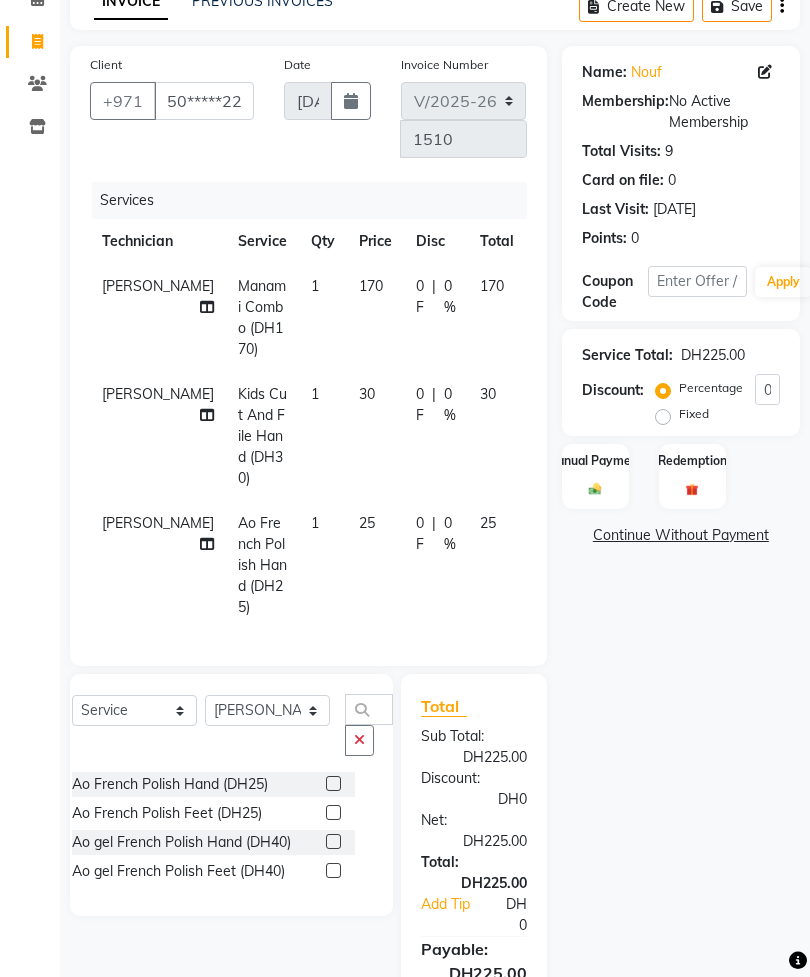 checkbox on "false" 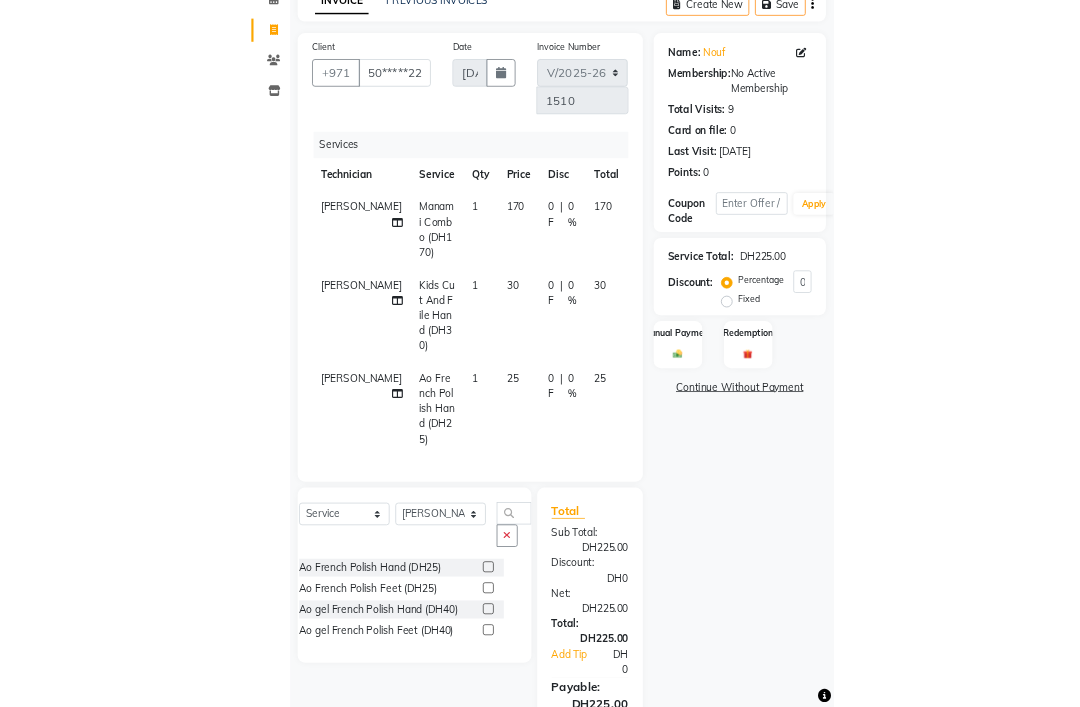 scroll, scrollTop: 170, scrollLeft: 0, axis: vertical 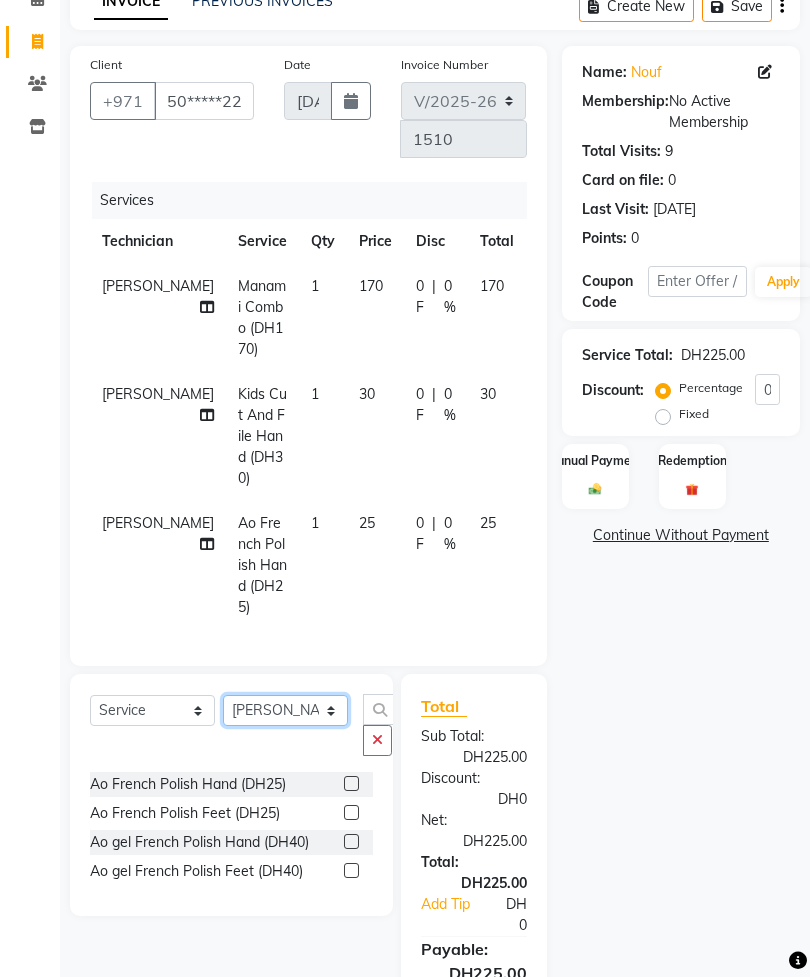 click on "Select Technician [PERSON_NAME] [PERSON_NAME]  Manami Spa Manami Spa 2 [PERSON_NAME] Nail Lounge Personal Care Neda [PERSON_NAME] [PERSON_NAME] [PERSON_NAME]" 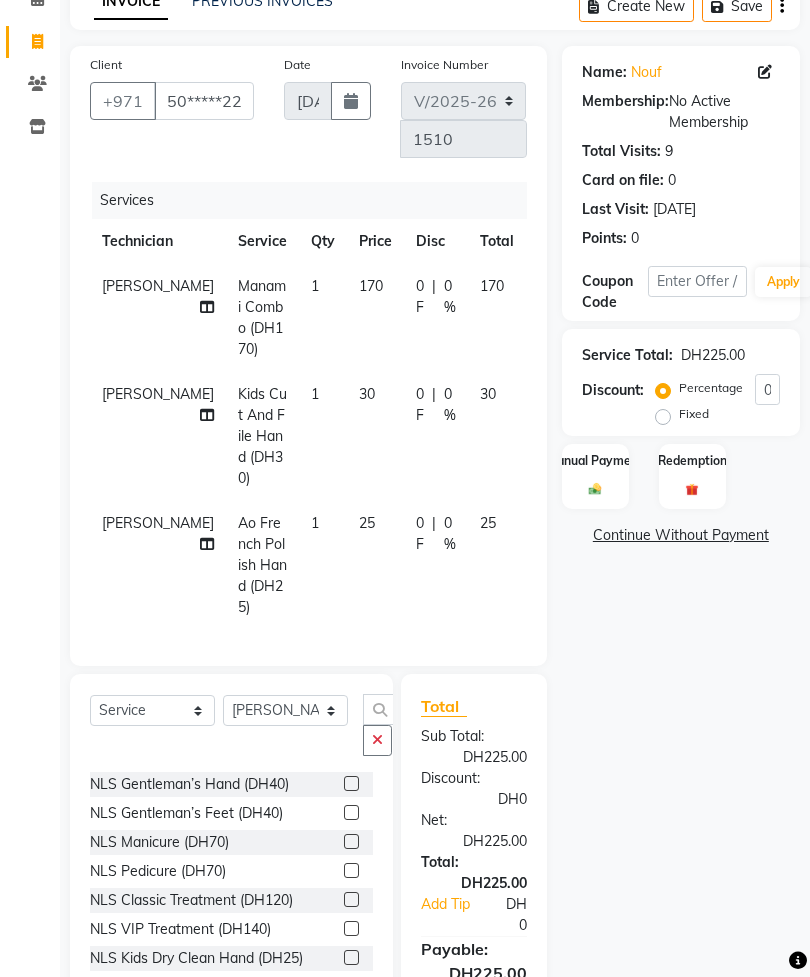 click 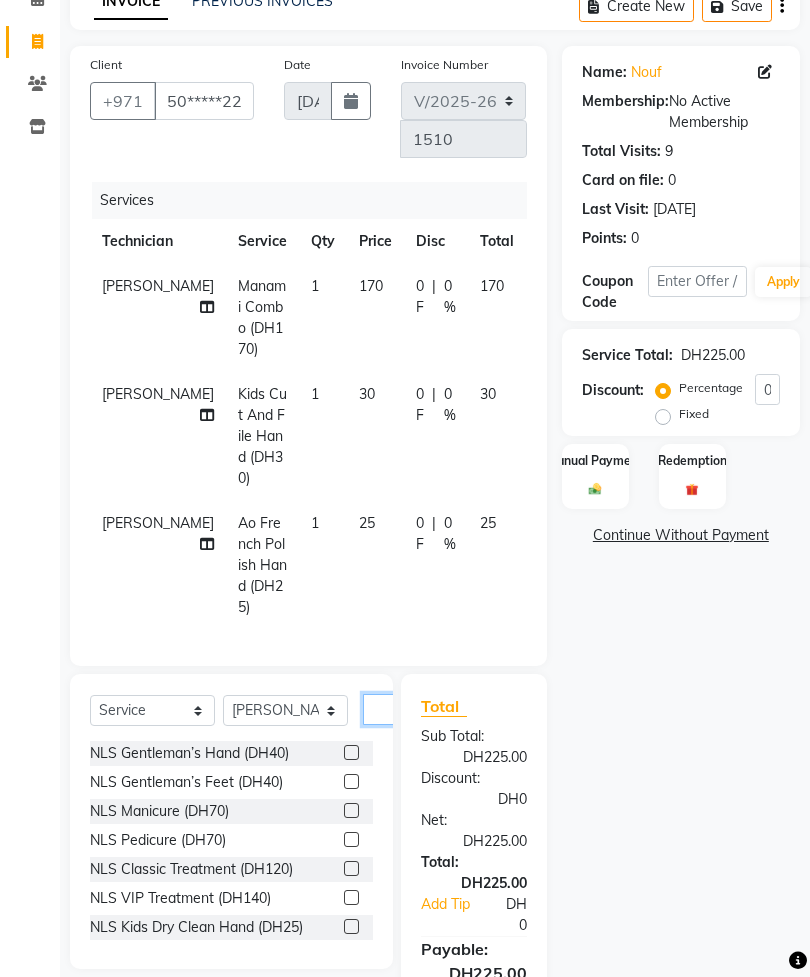 scroll, scrollTop: 192, scrollLeft: 0, axis: vertical 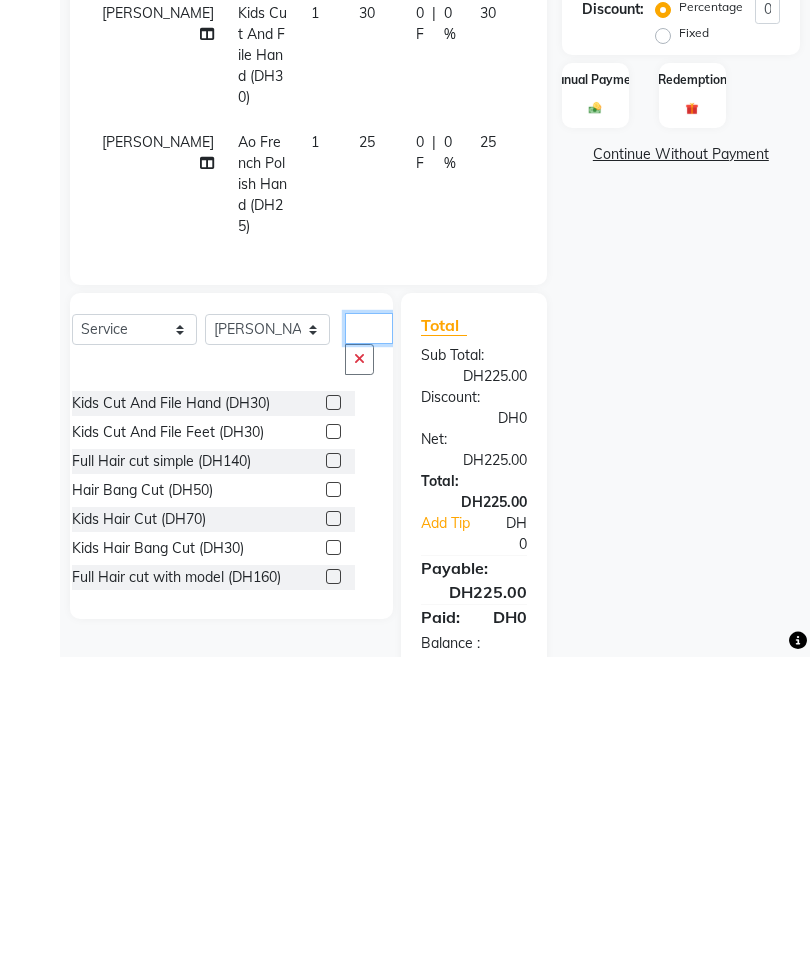 type on "Cut" 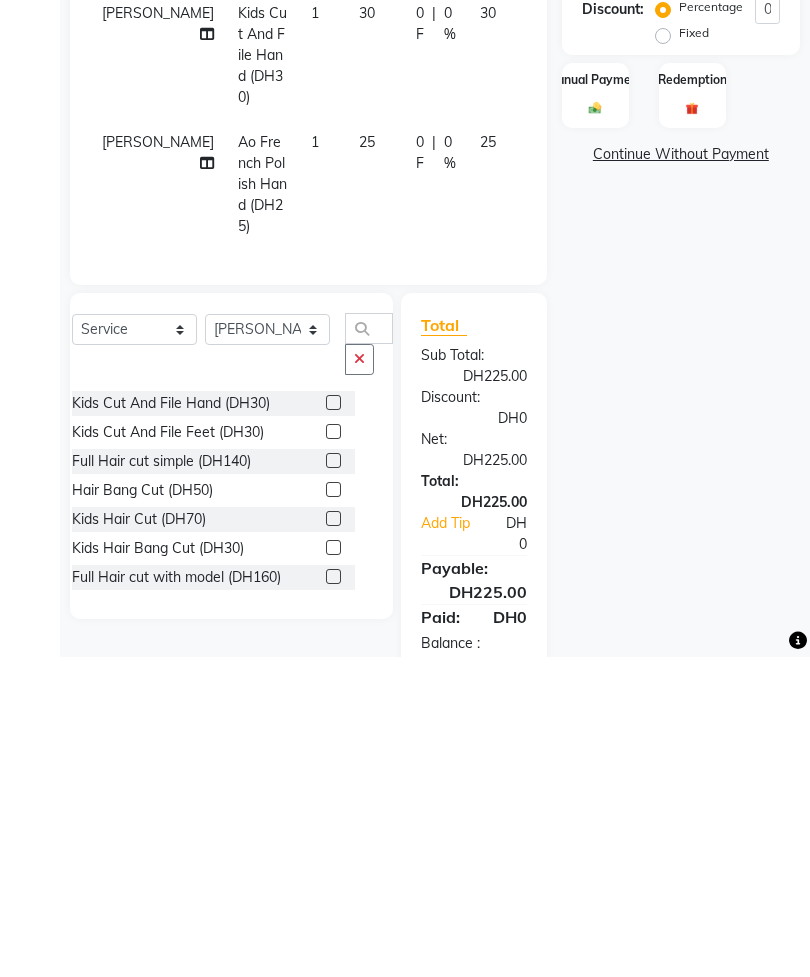 click on "Kids Cut And File Feet (DH30)" 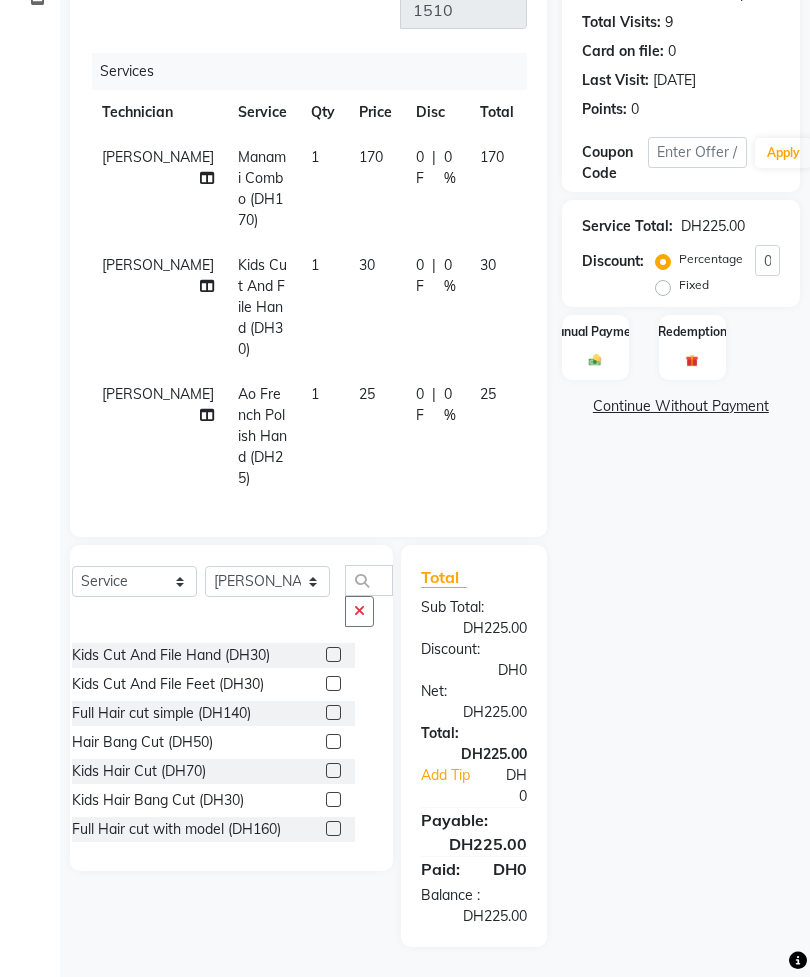 click 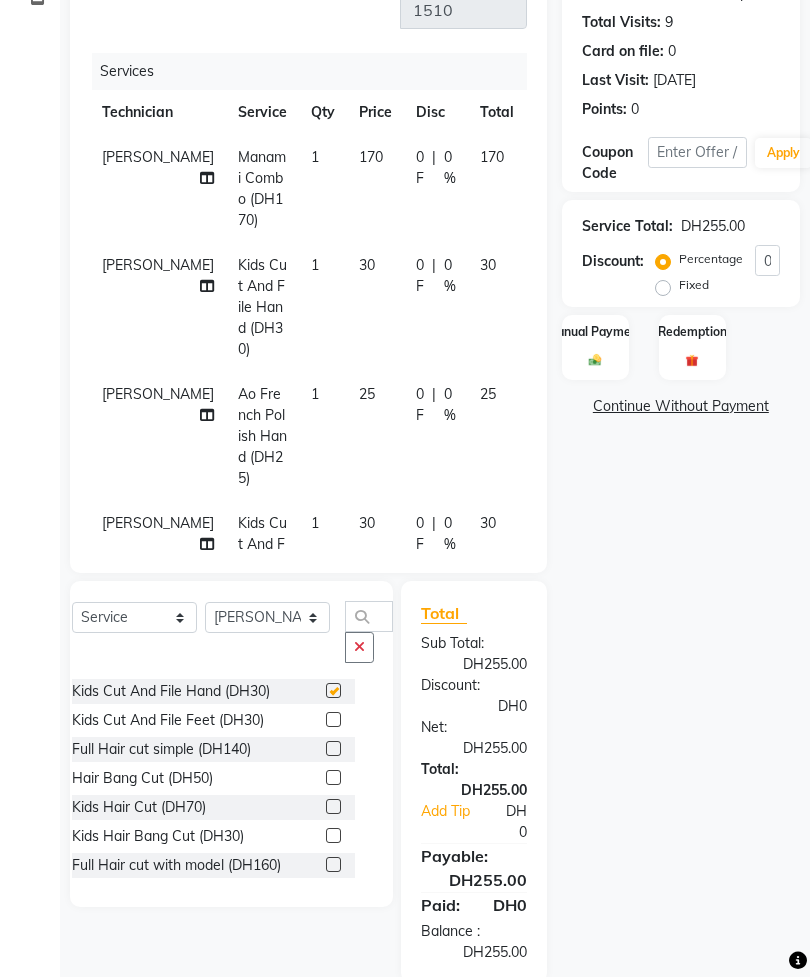 checkbox on "false" 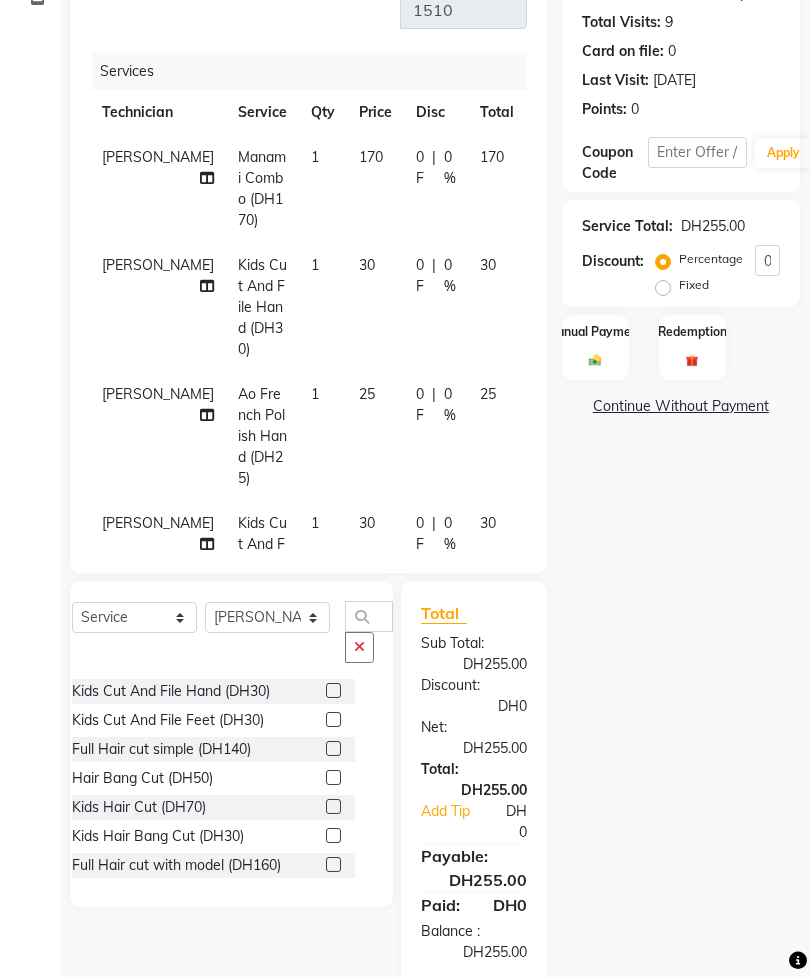click 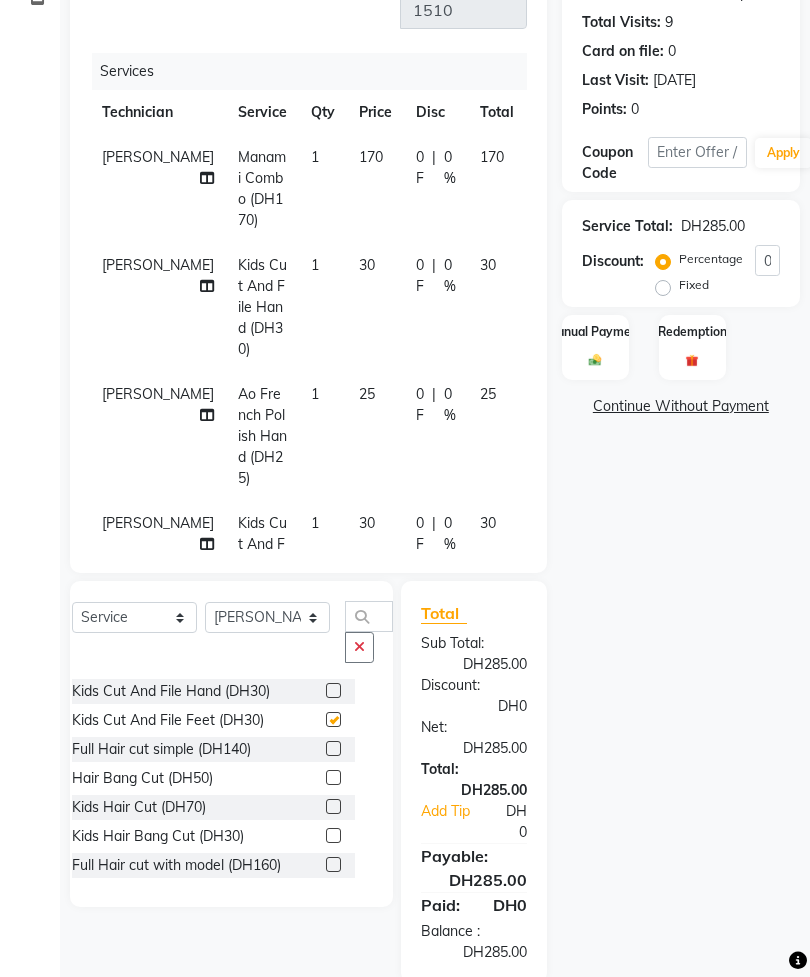 checkbox on "false" 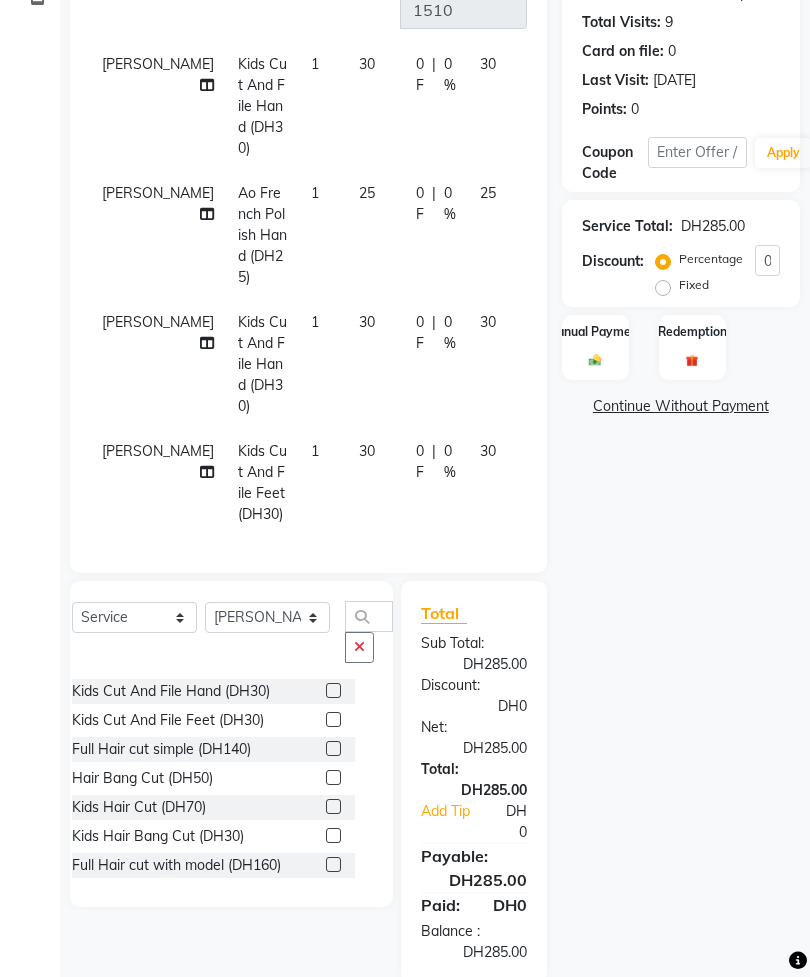 scroll, scrollTop: 222, scrollLeft: 0, axis: vertical 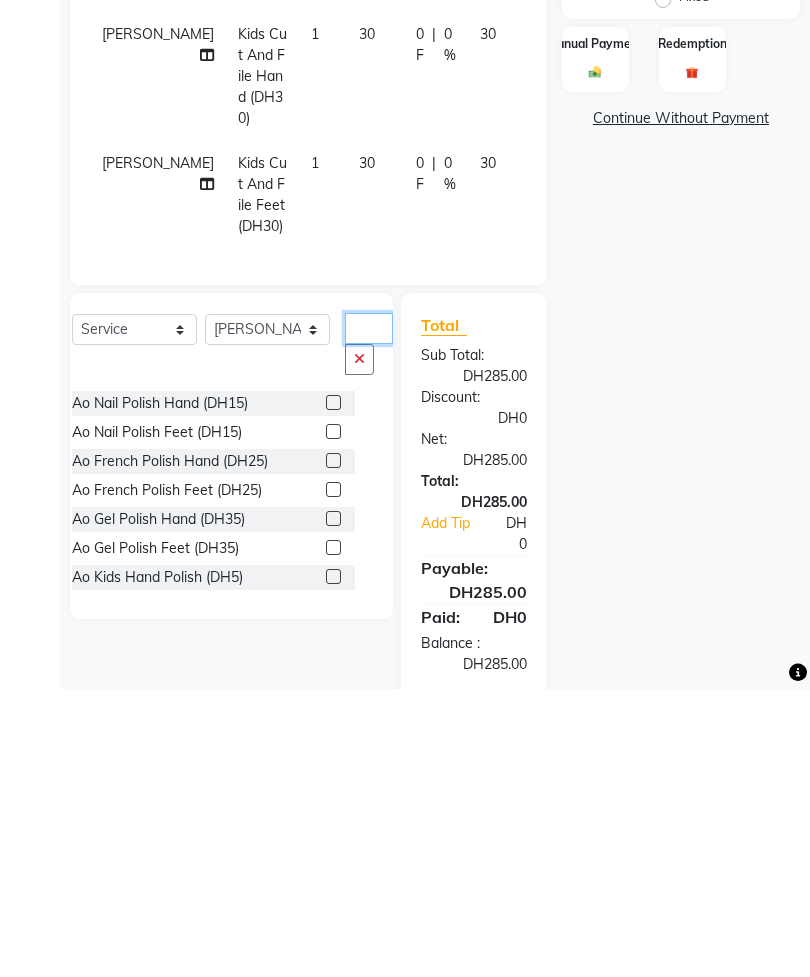 type on "Ao po" 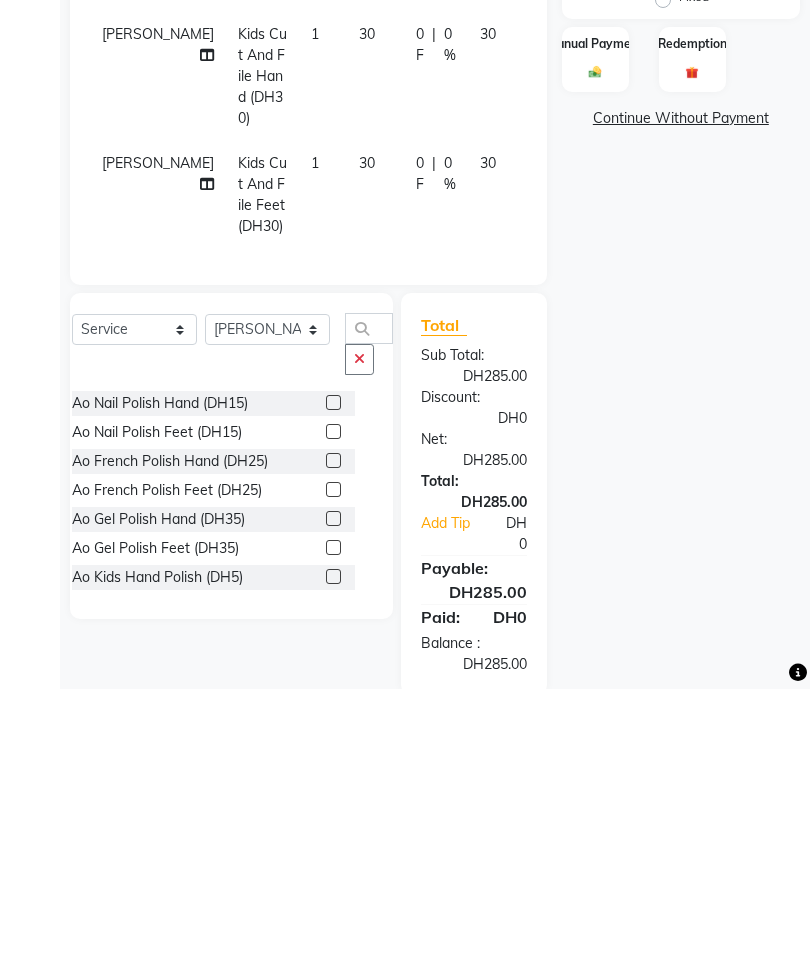 click 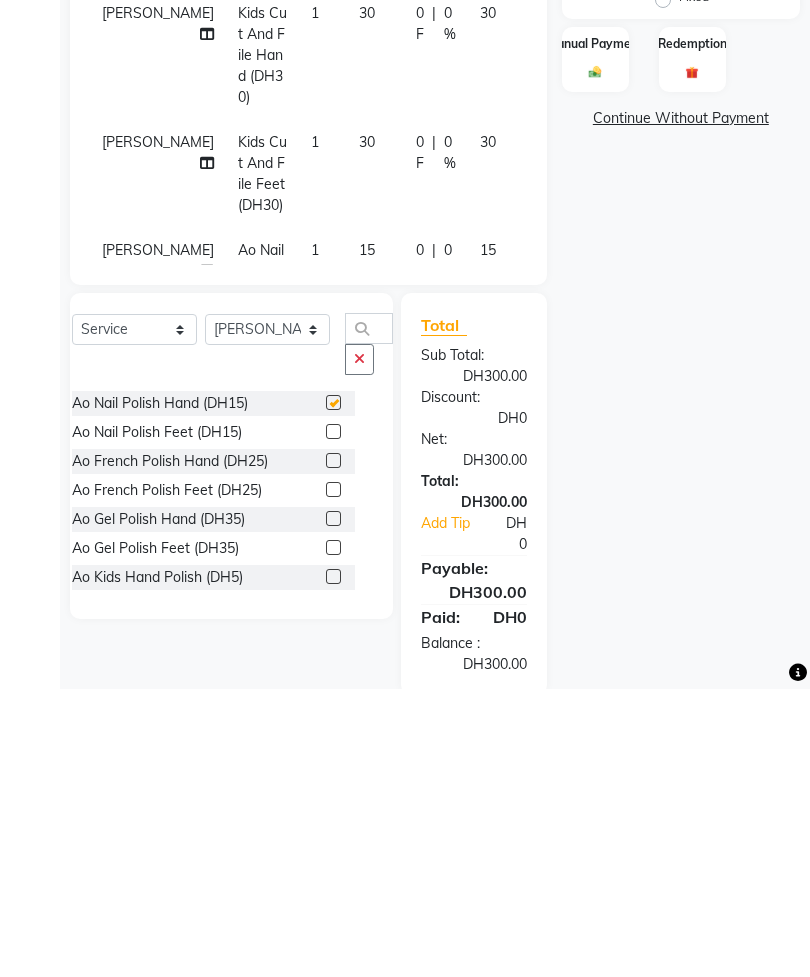 scroll, scrollTop: 296, scrollLeft: 0, axis: vertical 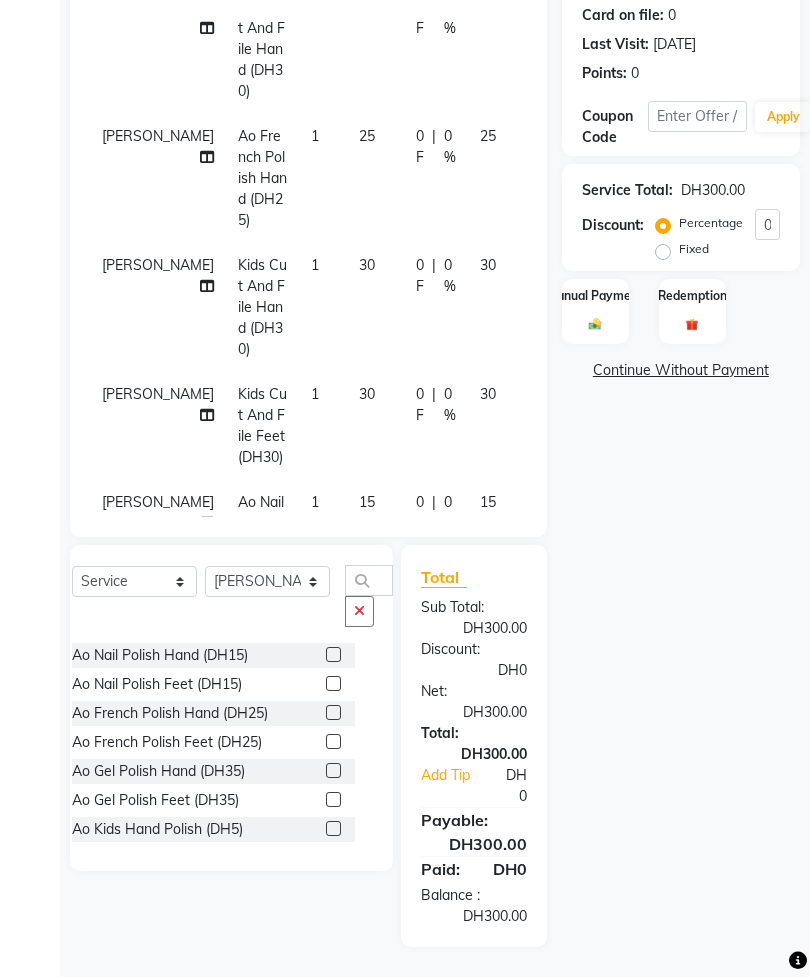 checkbox on "false" 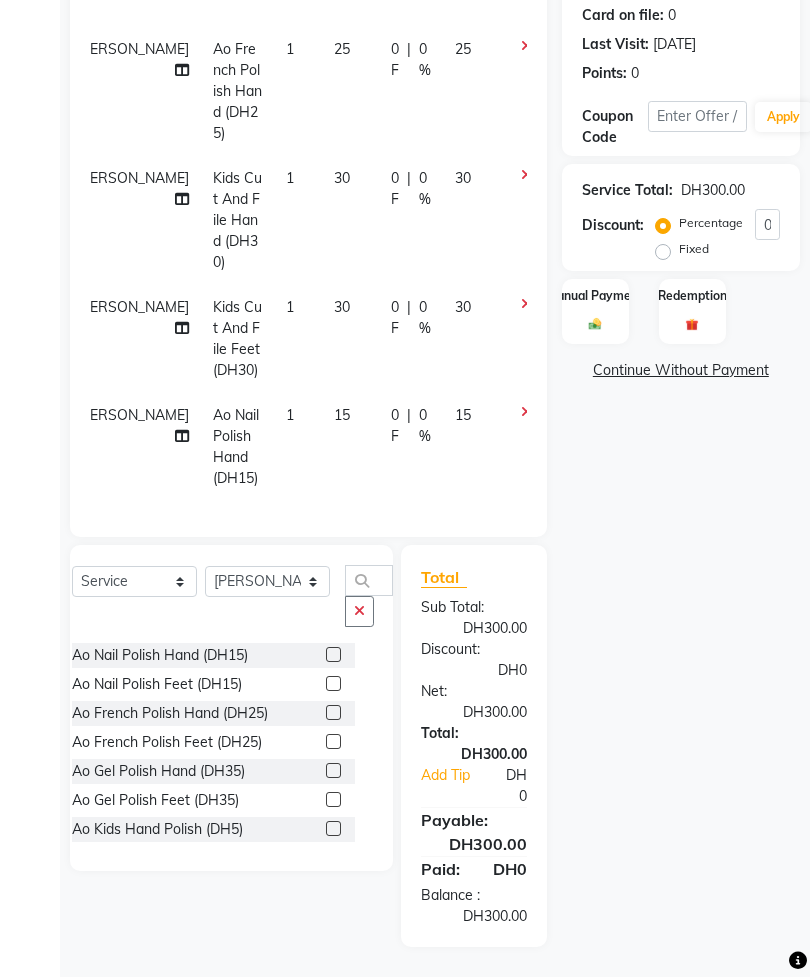 scroll, scrollTop: 330, scrollLeft: 24, axis: both 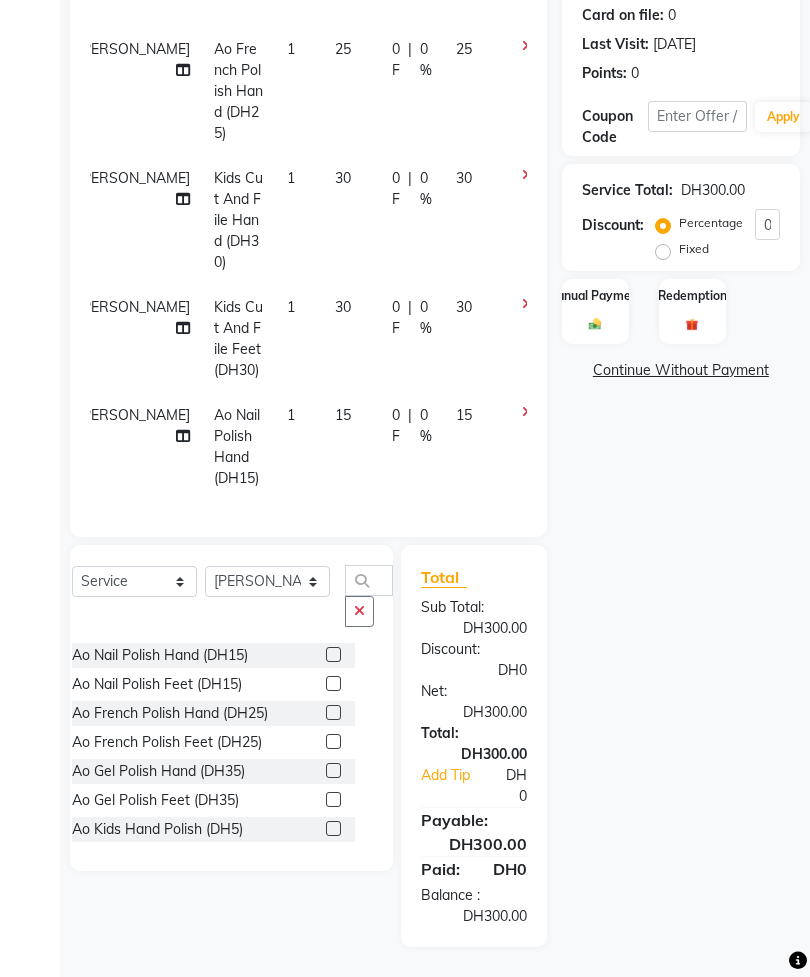 click 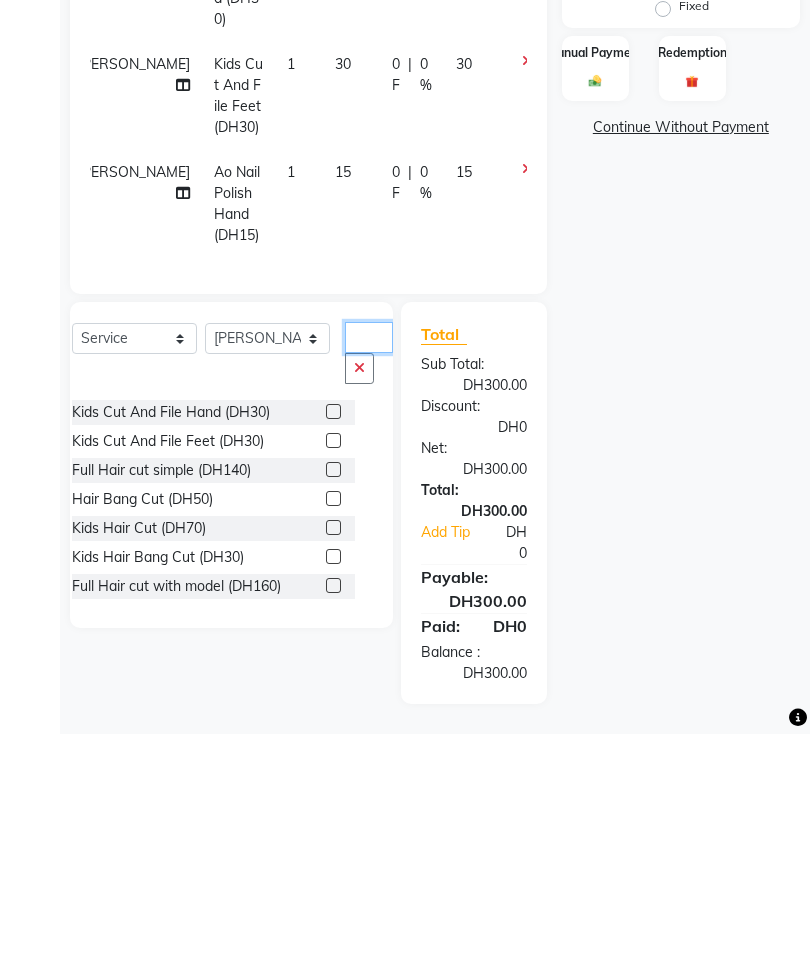 type on "Cut" 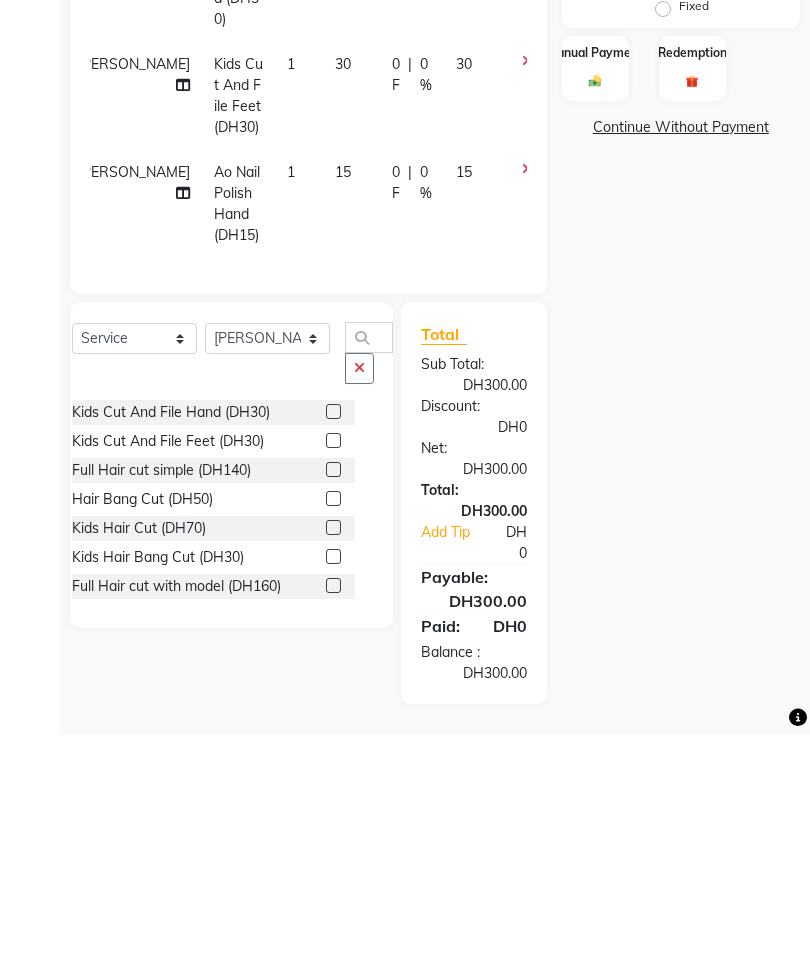 click 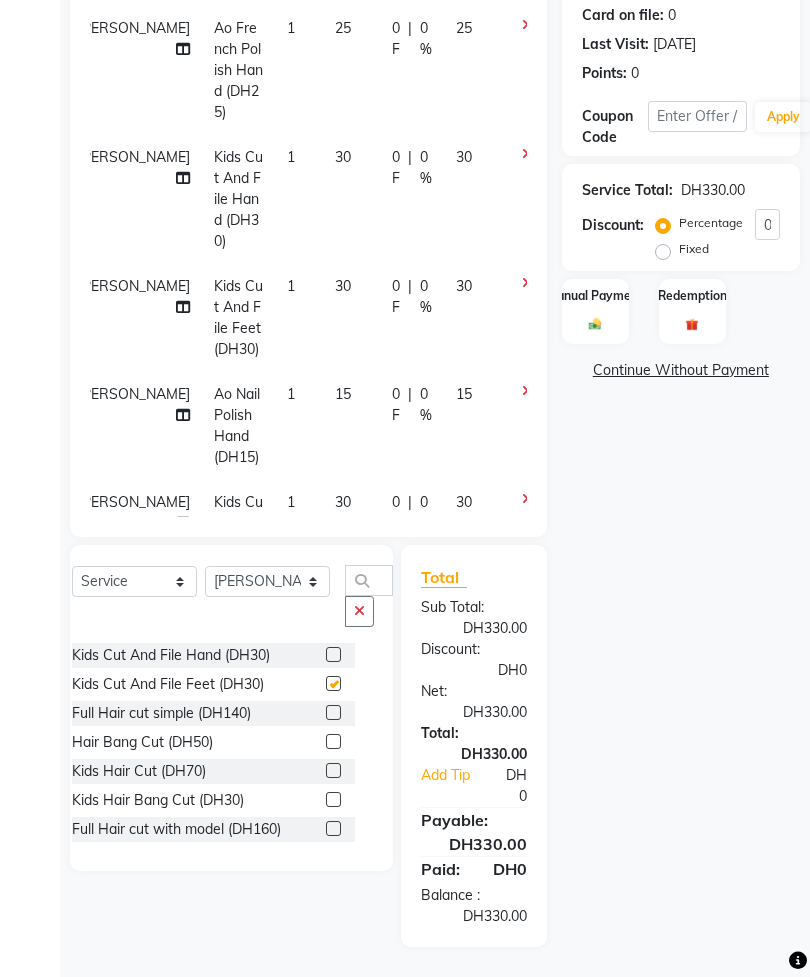 checkbox on "false" 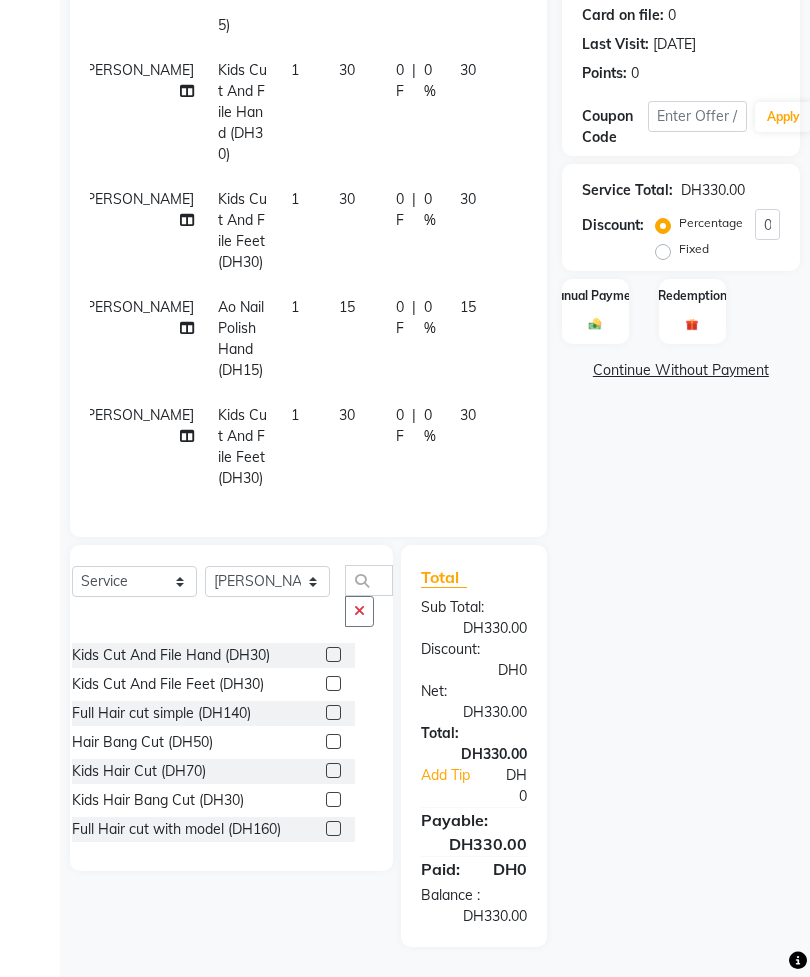 scroll, scrollTop: 459, scrollLeft: 20, axis: both 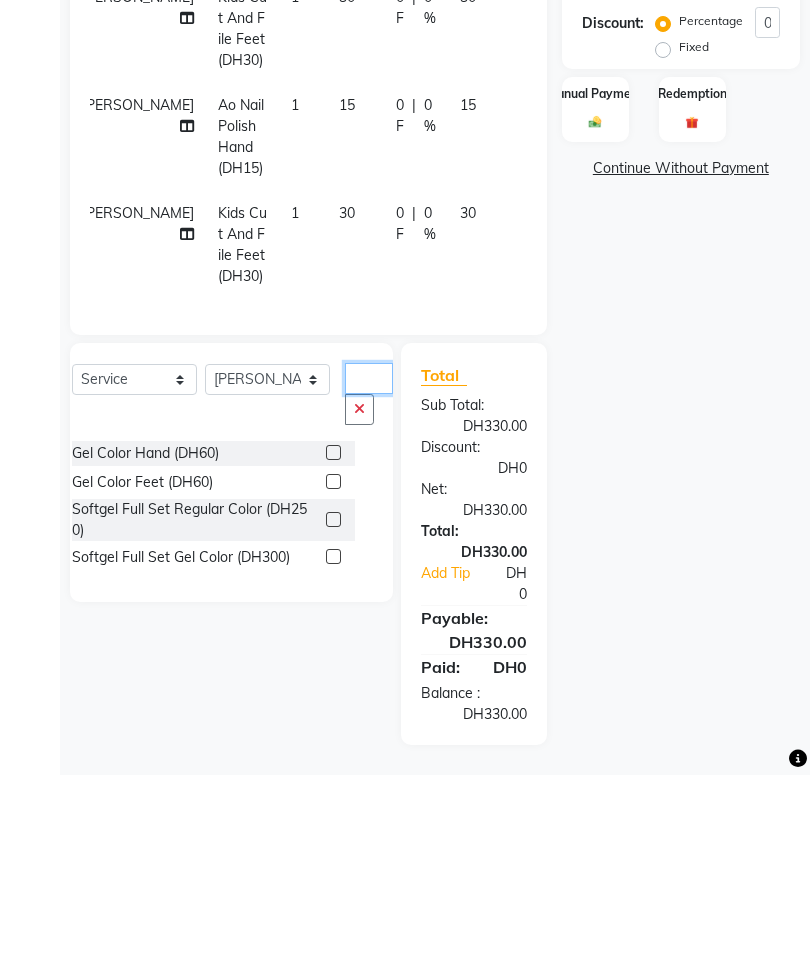 type on "Colo" 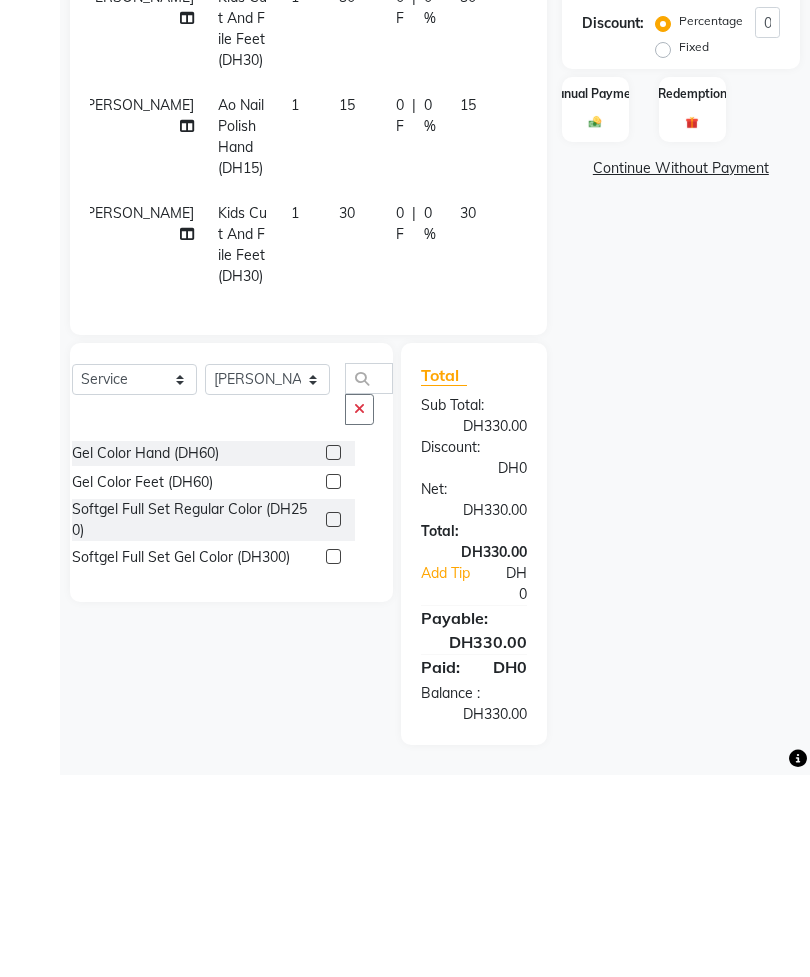 click 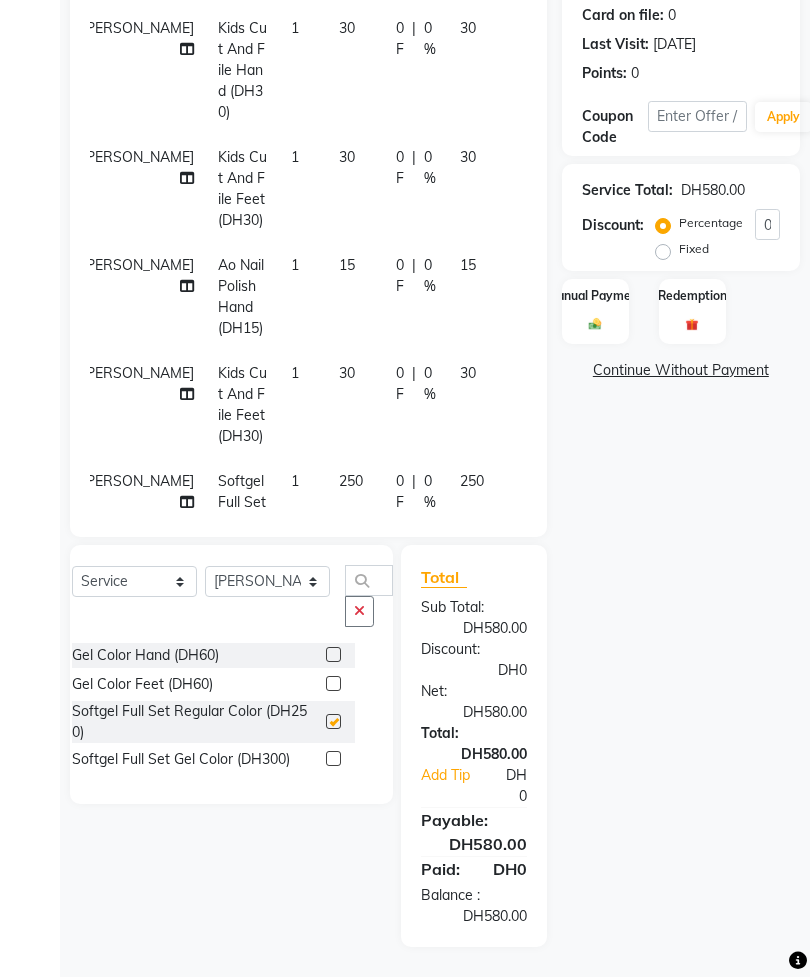 checkbox on "false" 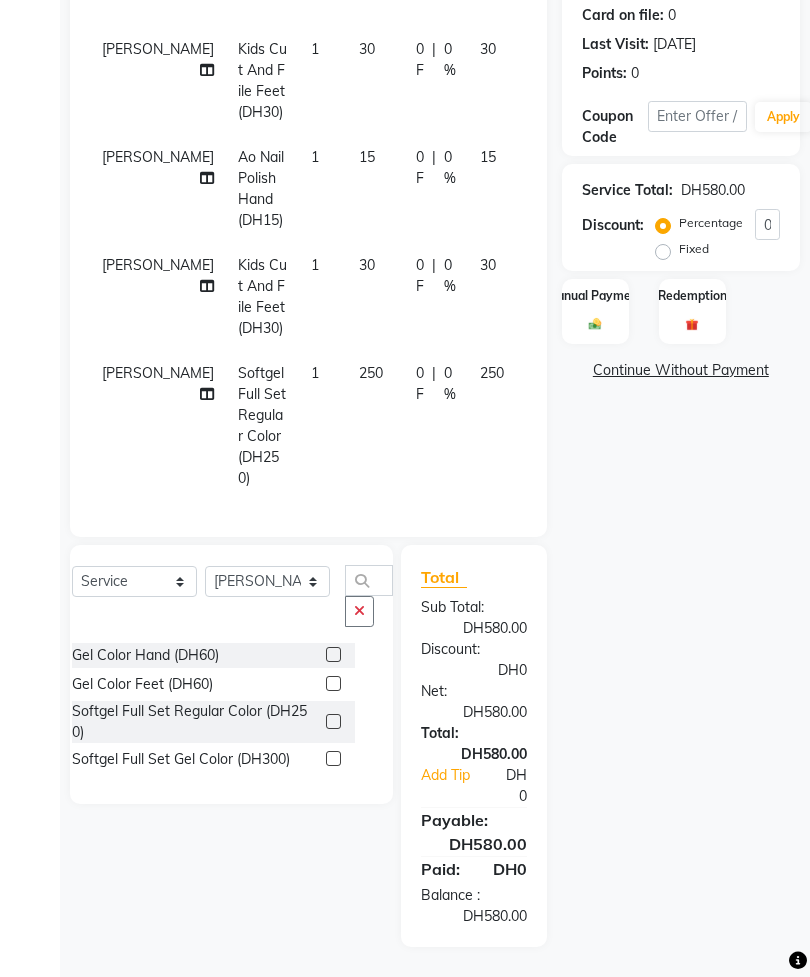scroll, scrollTop: 609, scrollLeft: 0, axis: vertical 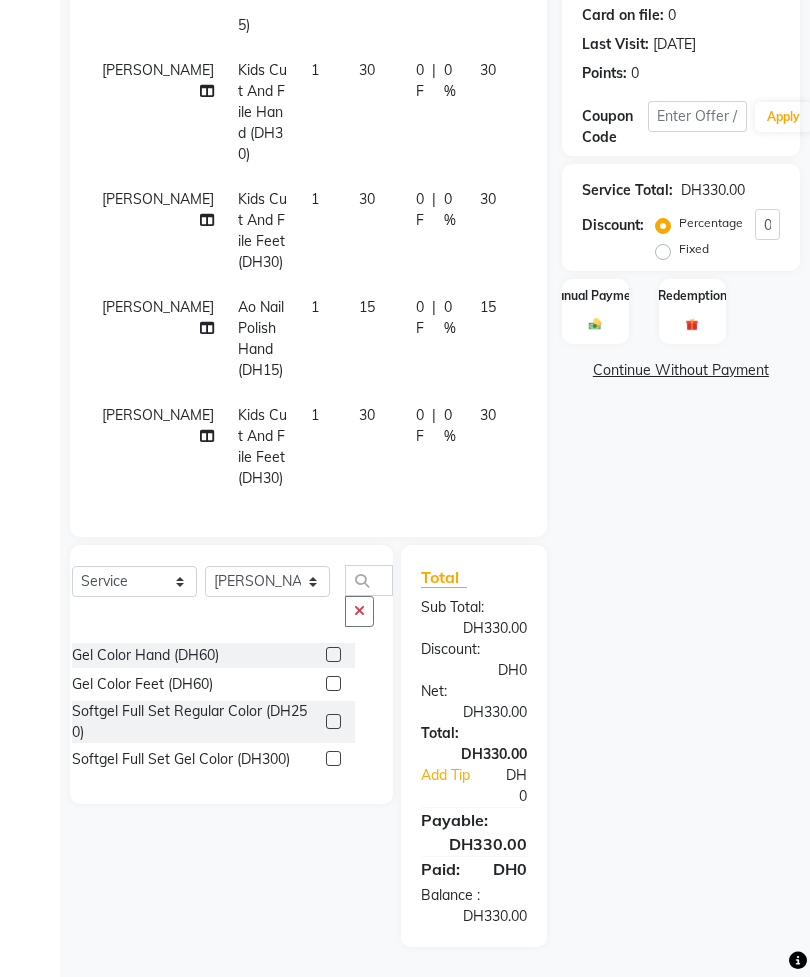 click 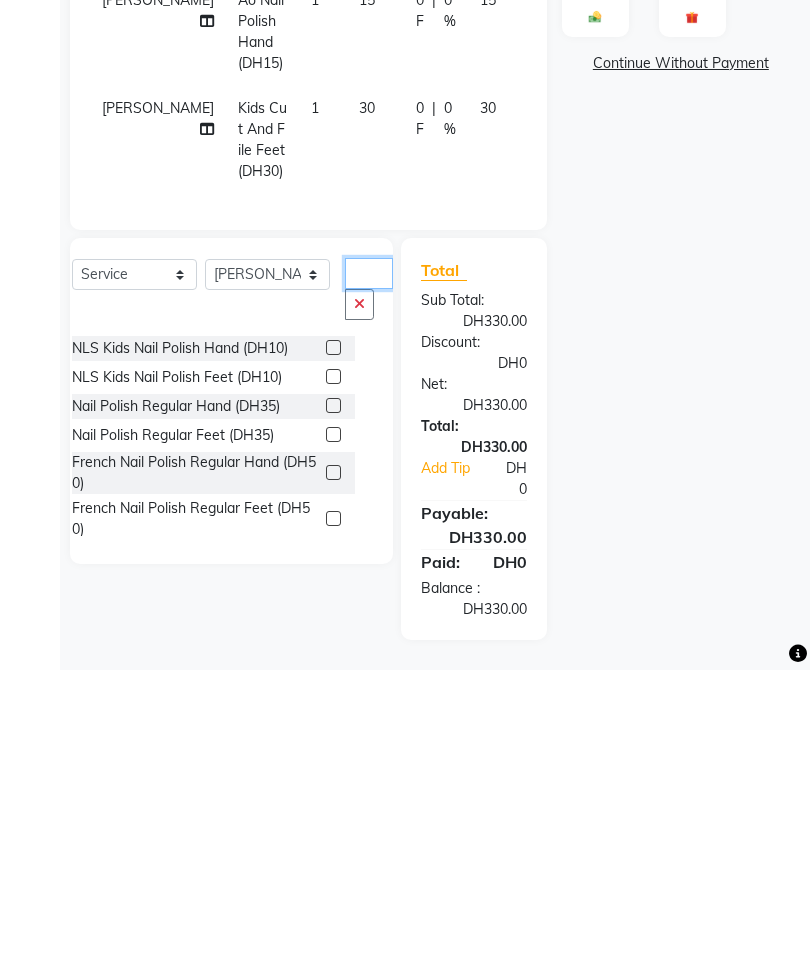 type on "Po" 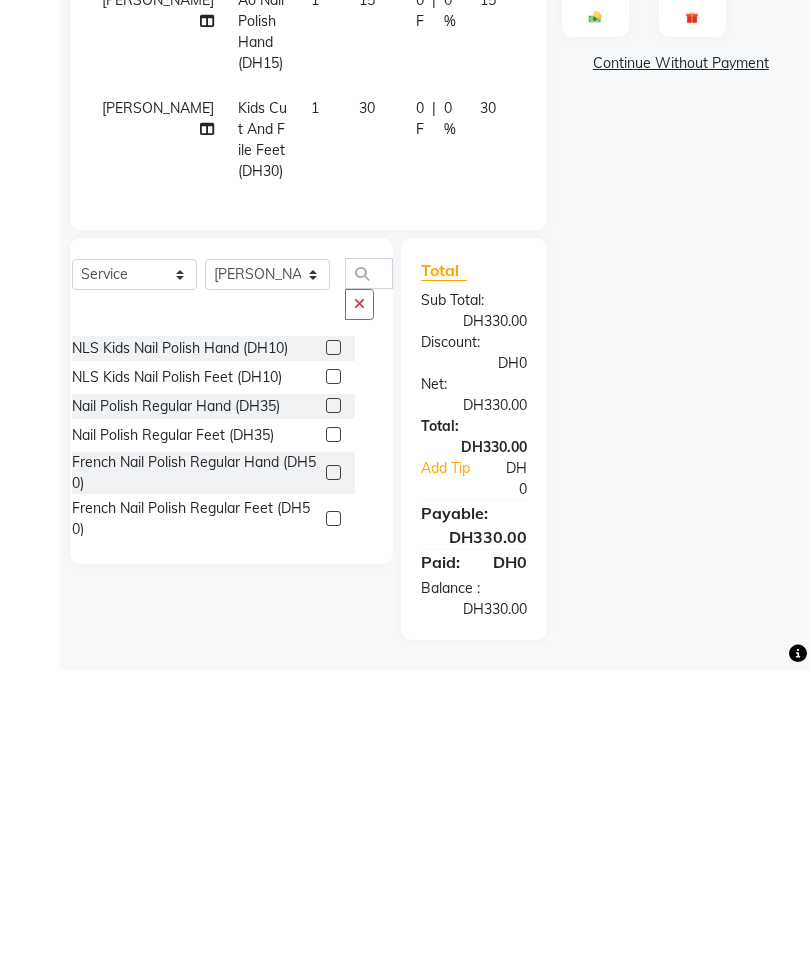 click 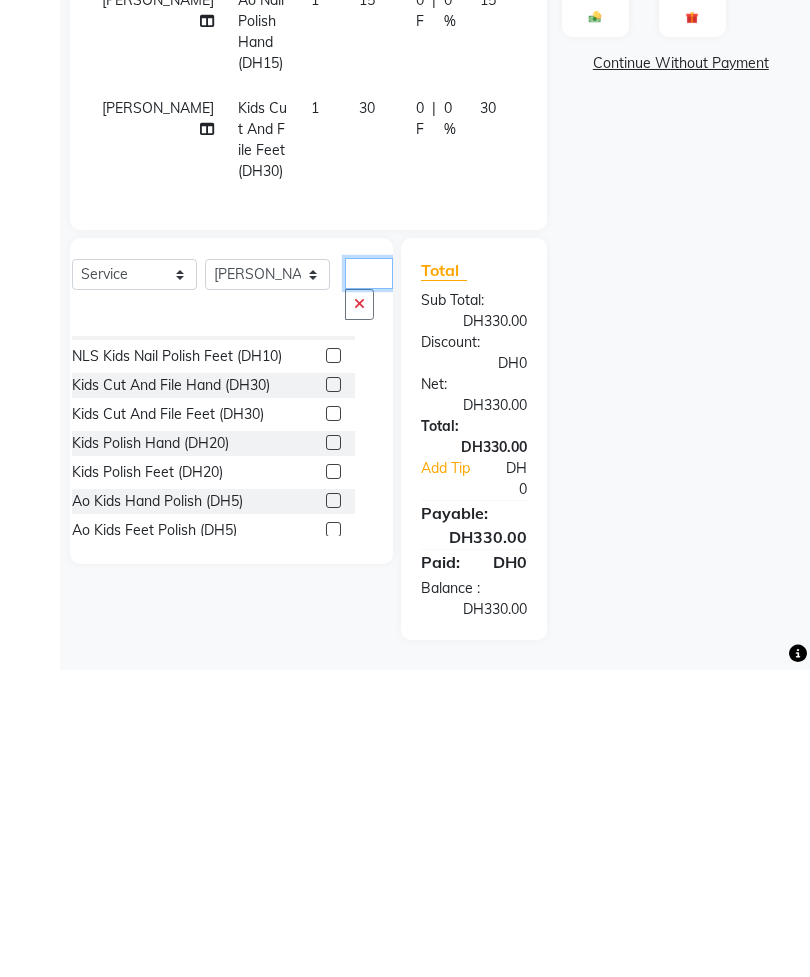 scroll, scrollTop: 88, scrollLeft: 0, axis: vertical 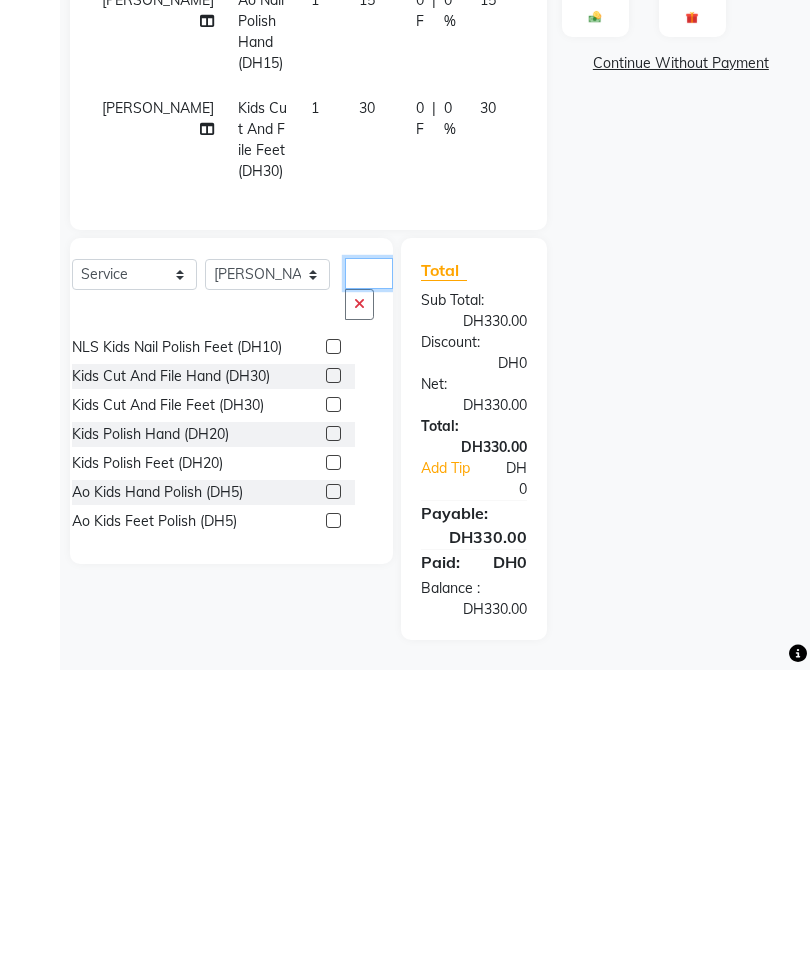 type on "Kid" 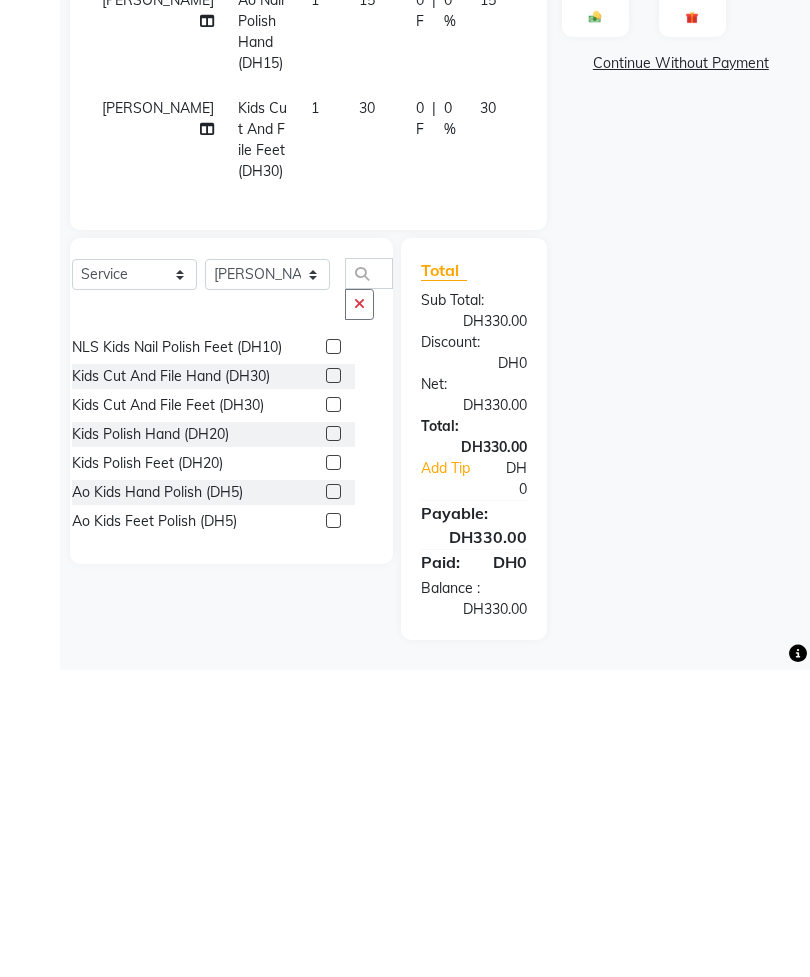 click 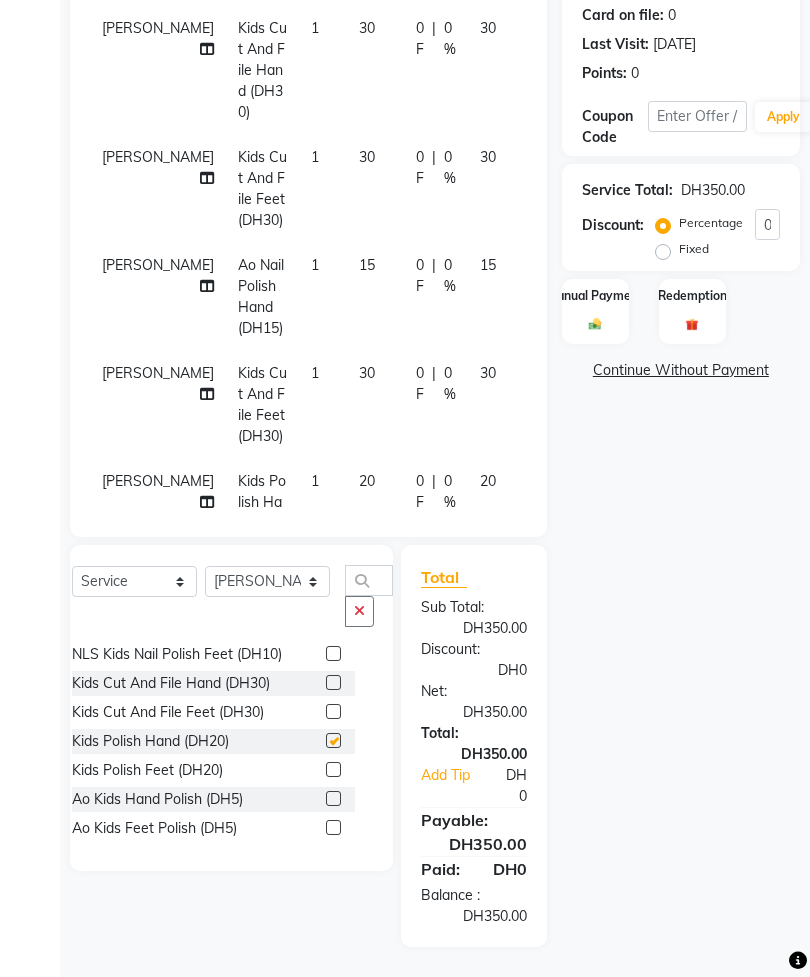 checkbox on "false" 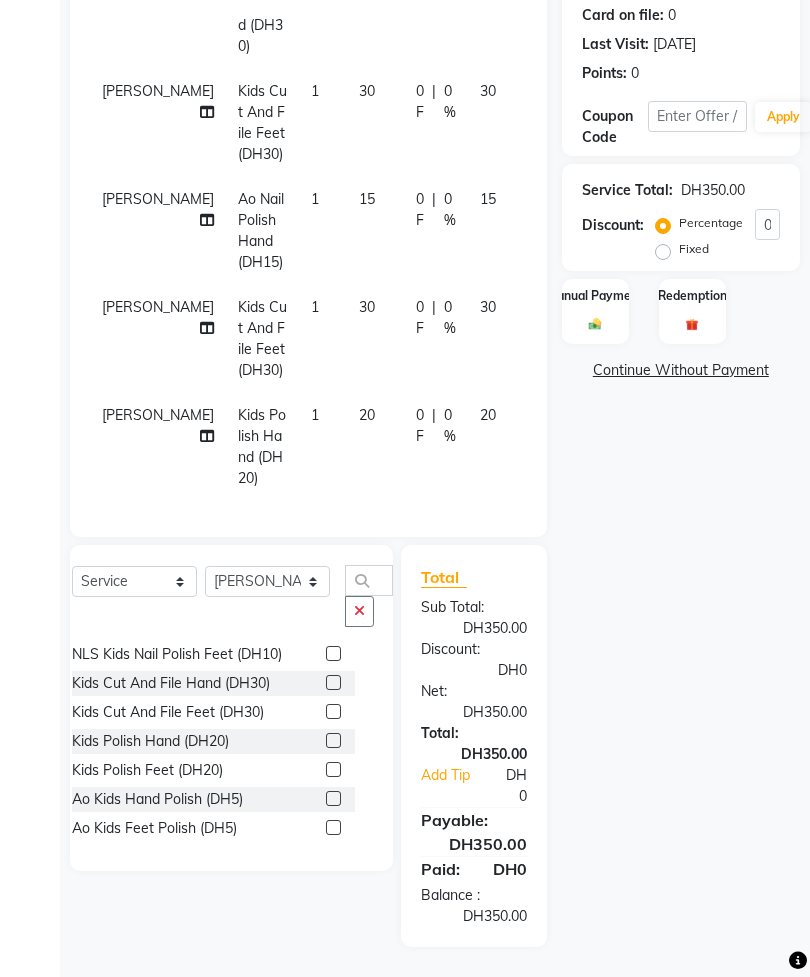 scroll, scrollTop: 567, scrollLeft: 0, axis: vertical 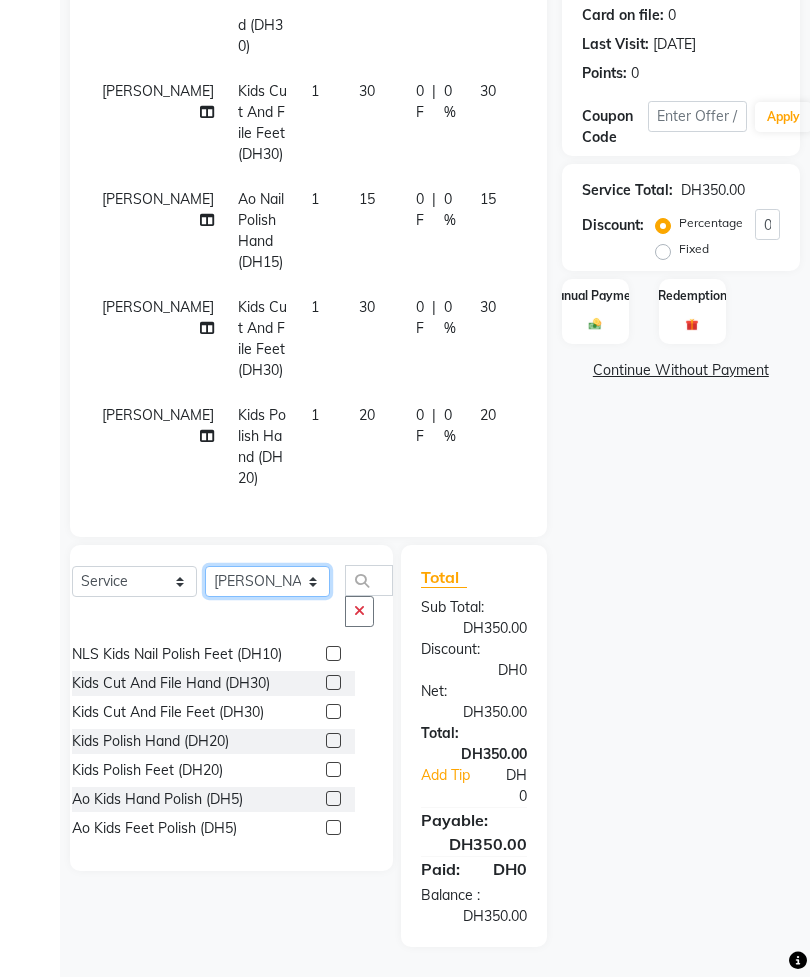 click on "Select Technician [PERSON_NAME] [PERSON_NAME]  Manami Spa Manami Spa 2 [PERSON_NAME] Nail Lounge Personal Care Neda [PERSON_NAME] [PERSON_NAME] [PERSON_NAME]" 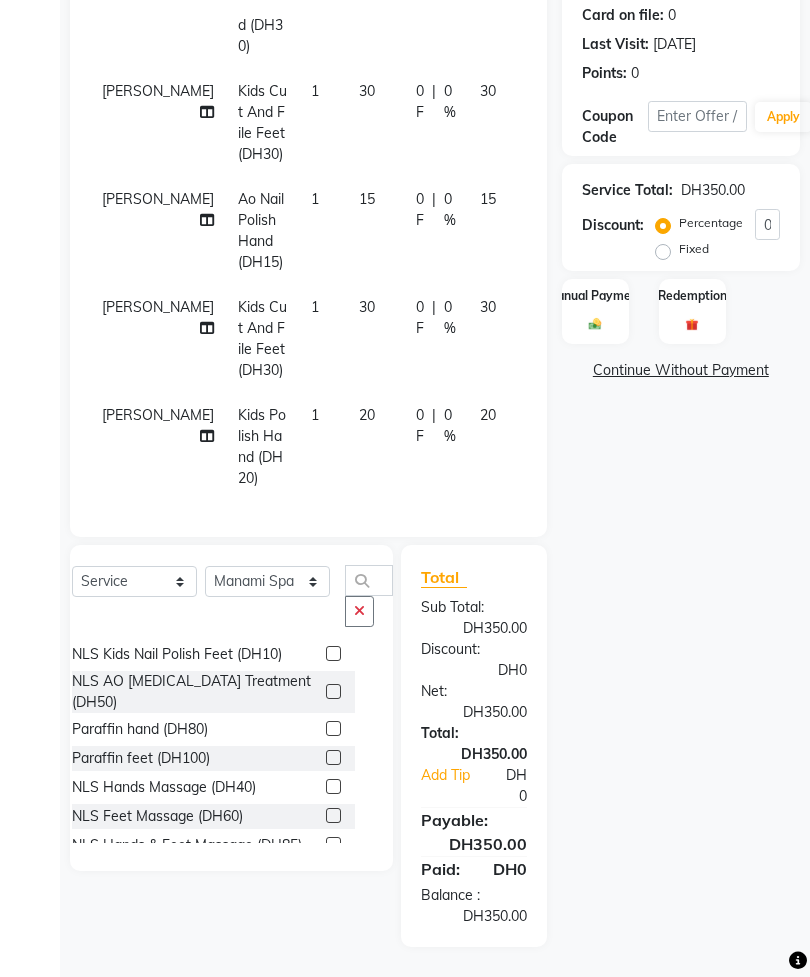 click 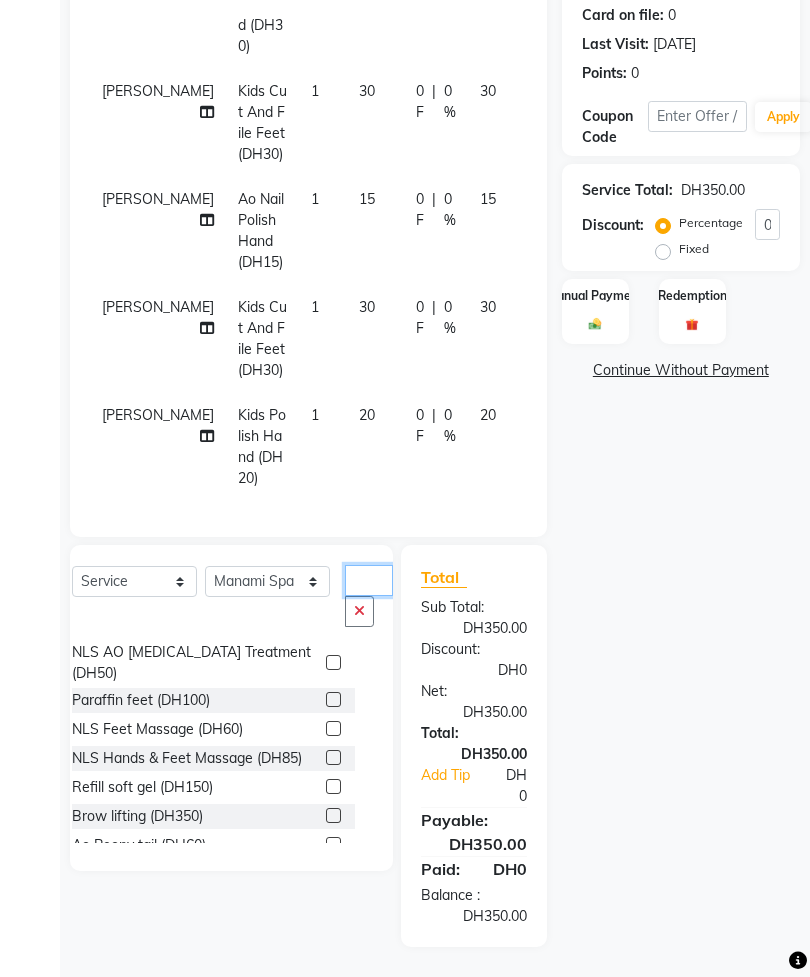 scroll, scrollTop: 0, scrollLeft: 0, axis: both 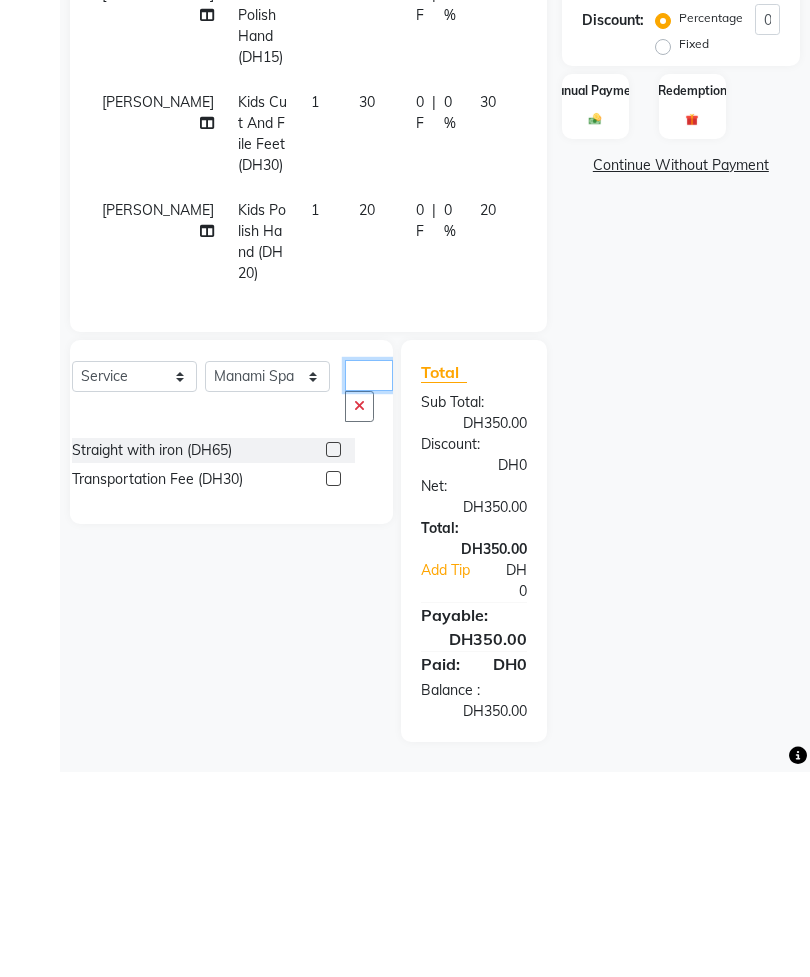 type on "Tra" 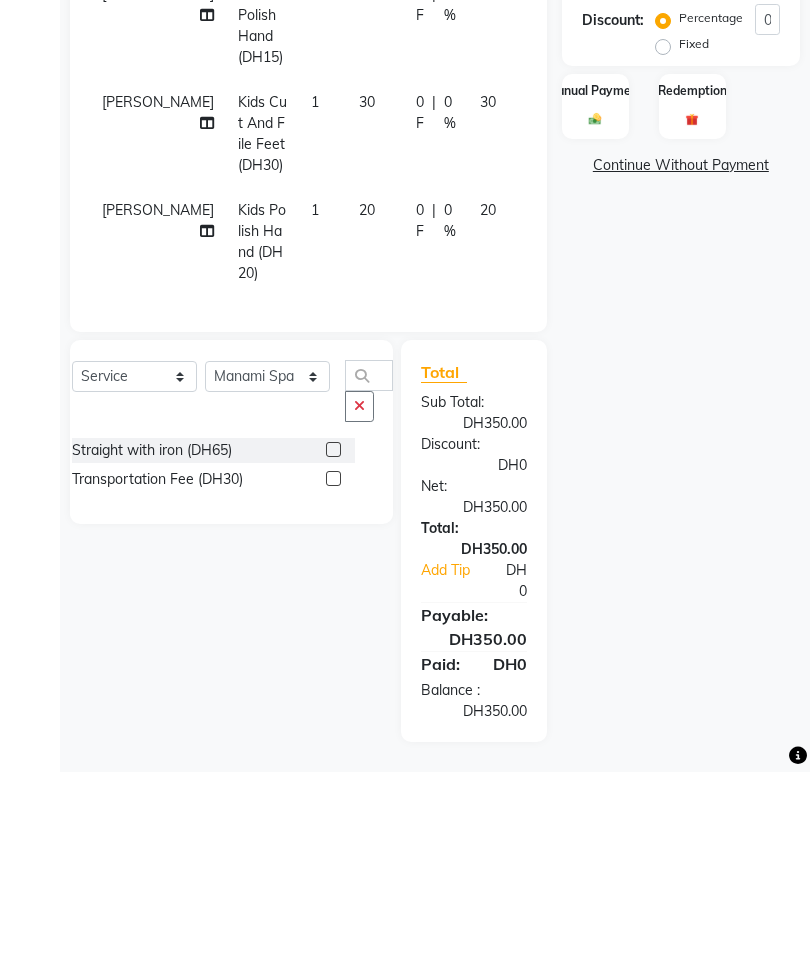 click 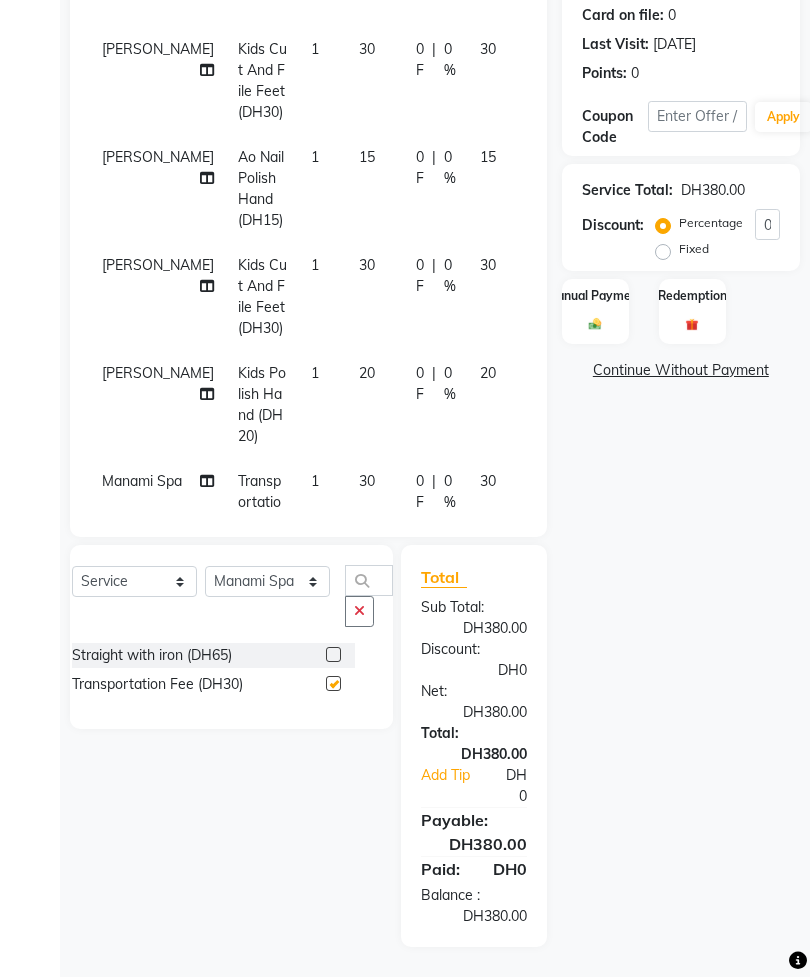 checkbox on "false" 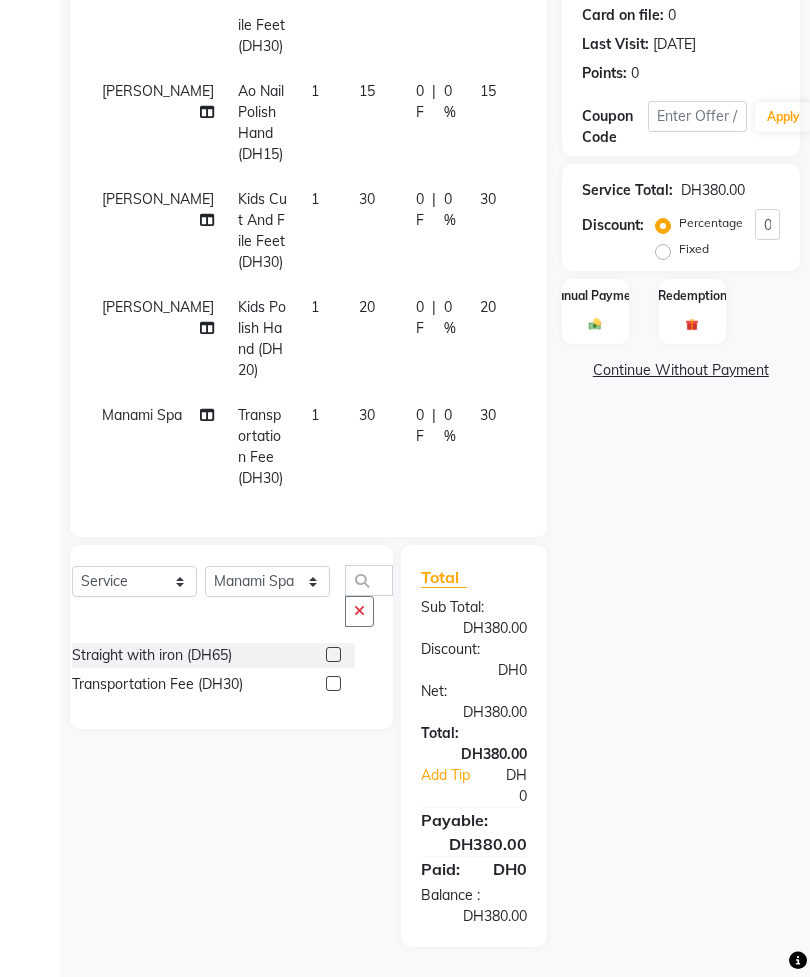 scroll, scrollTop: 675, scrollLeft: 0, axis: vertical 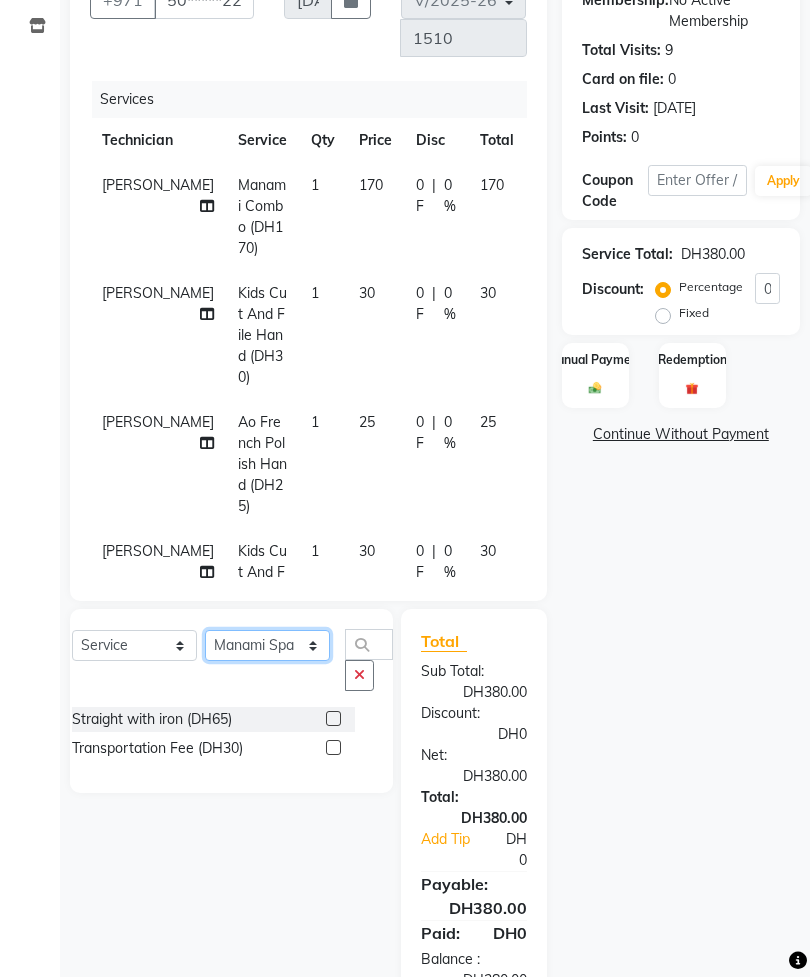click on "Select Technician [PERSON_NAME] [PERSON_NAME]  Manami Spa Manami Spa 2 [PERSON_NAME] Nail Lounge Personal Care Neda [PERSON_NAME] [PERSON_NAME] [PERSON_NAME]" 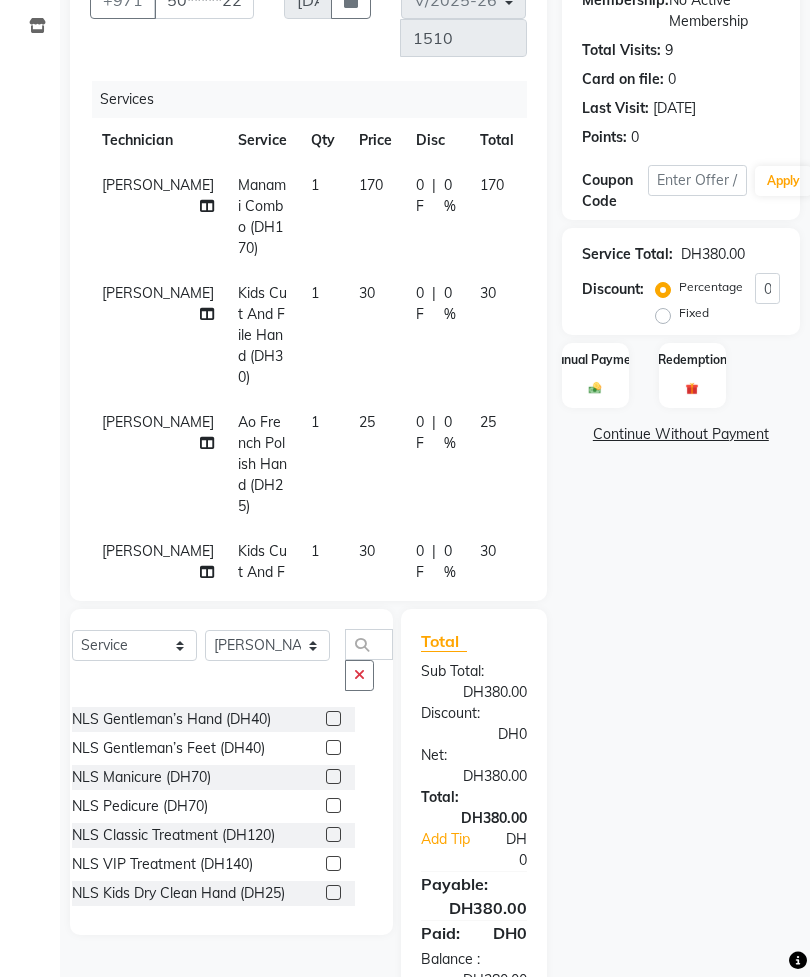 click 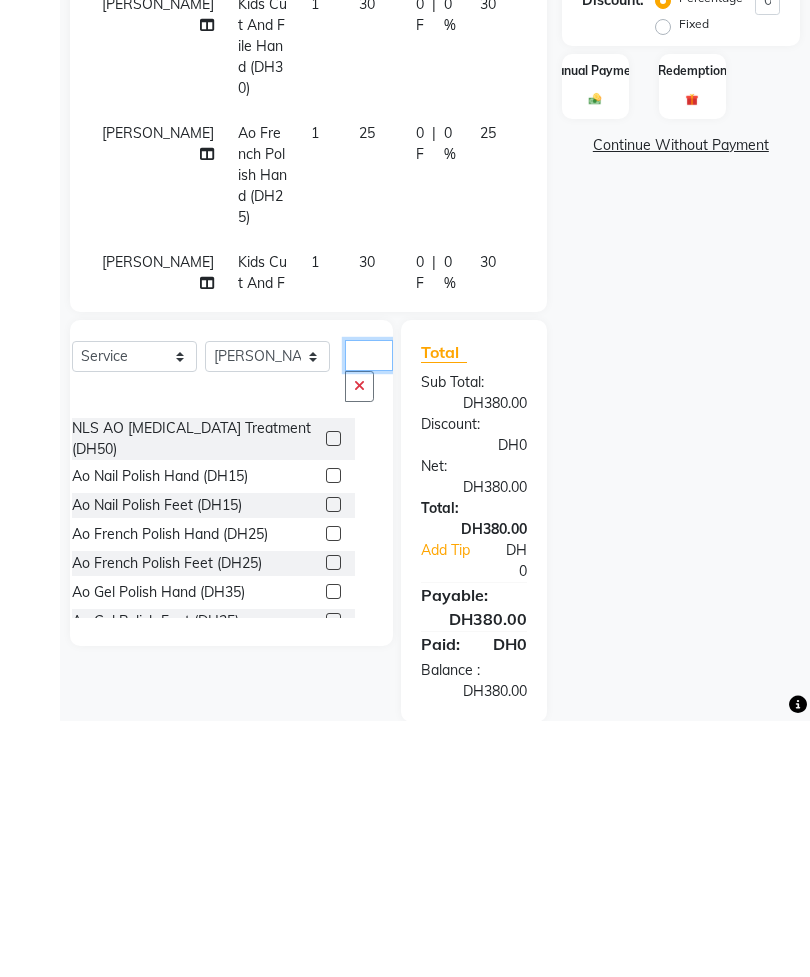 scroll, scrollTop: 271, scrollLeft: 0, axis: vertical 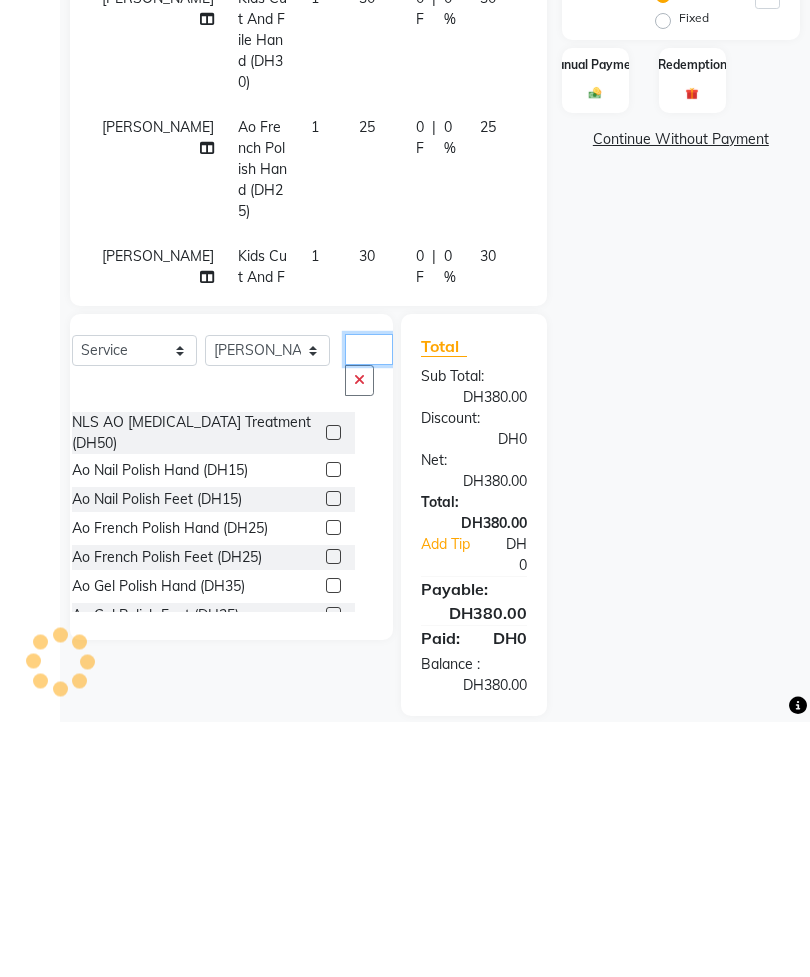 type on "Ao" 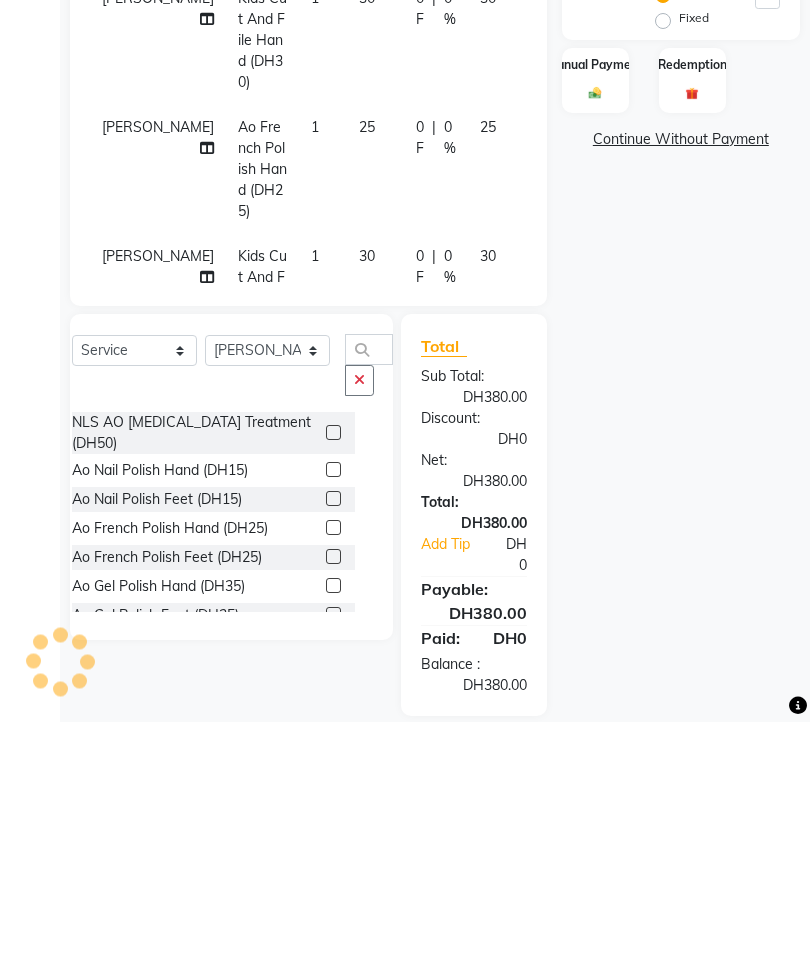 click 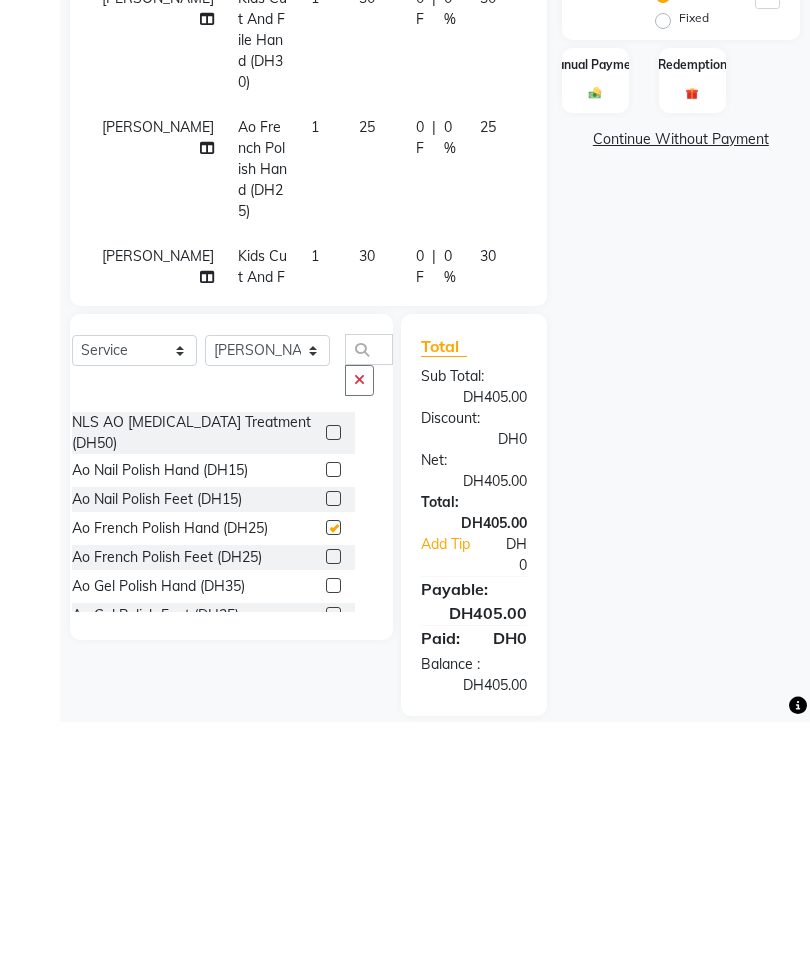 scroll, scrollTop: 232, scrollLeft: 0, axis: vertical 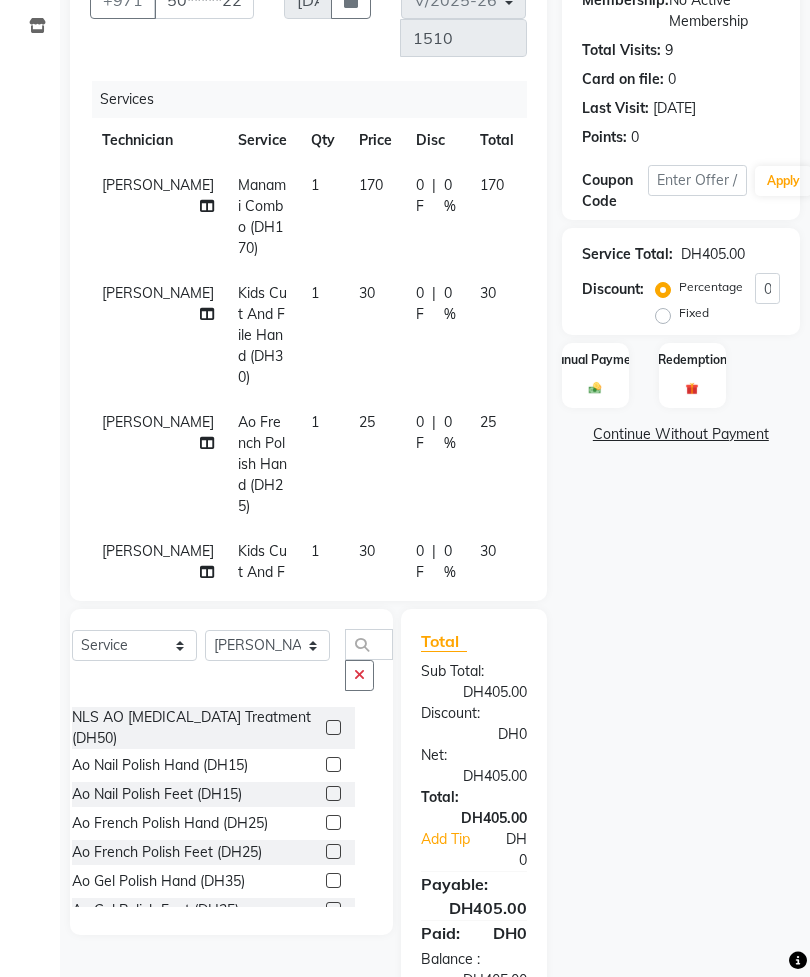 checkbox on "false" 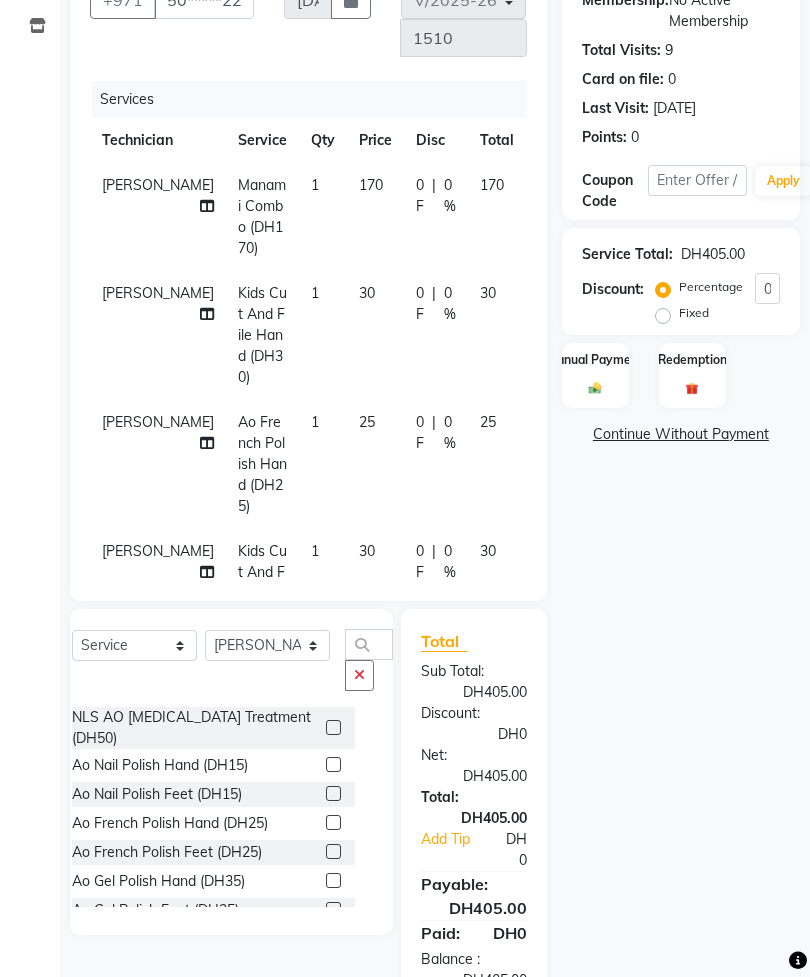 scroll, scrollTop: 0, scrollLeft: 0, axis: both 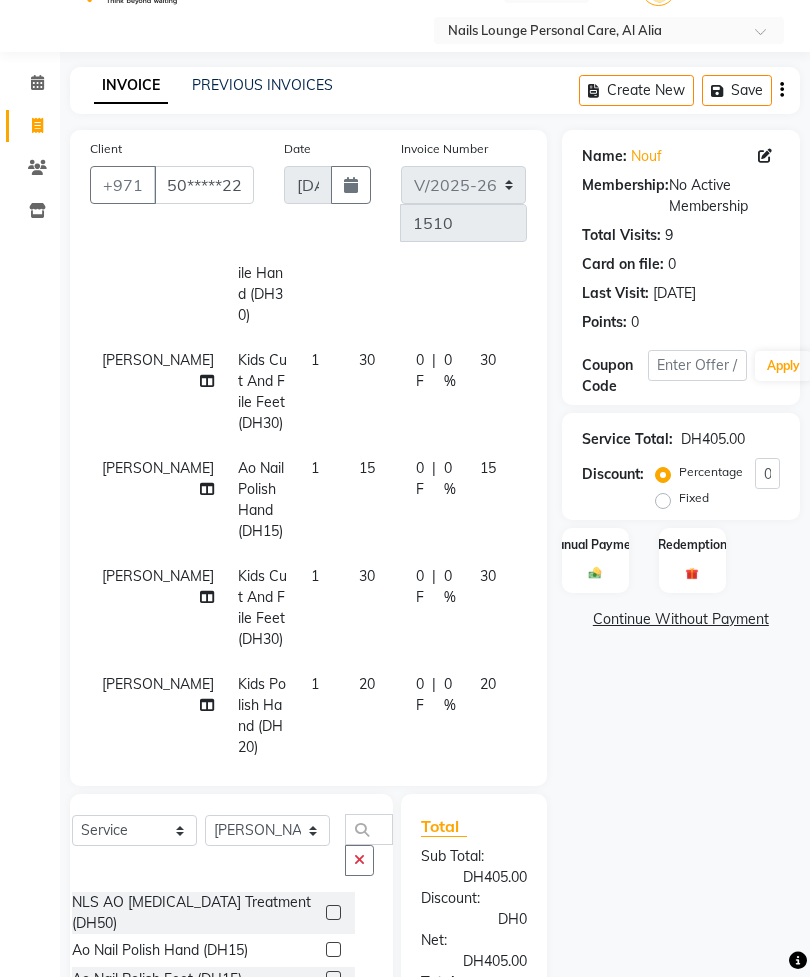 click 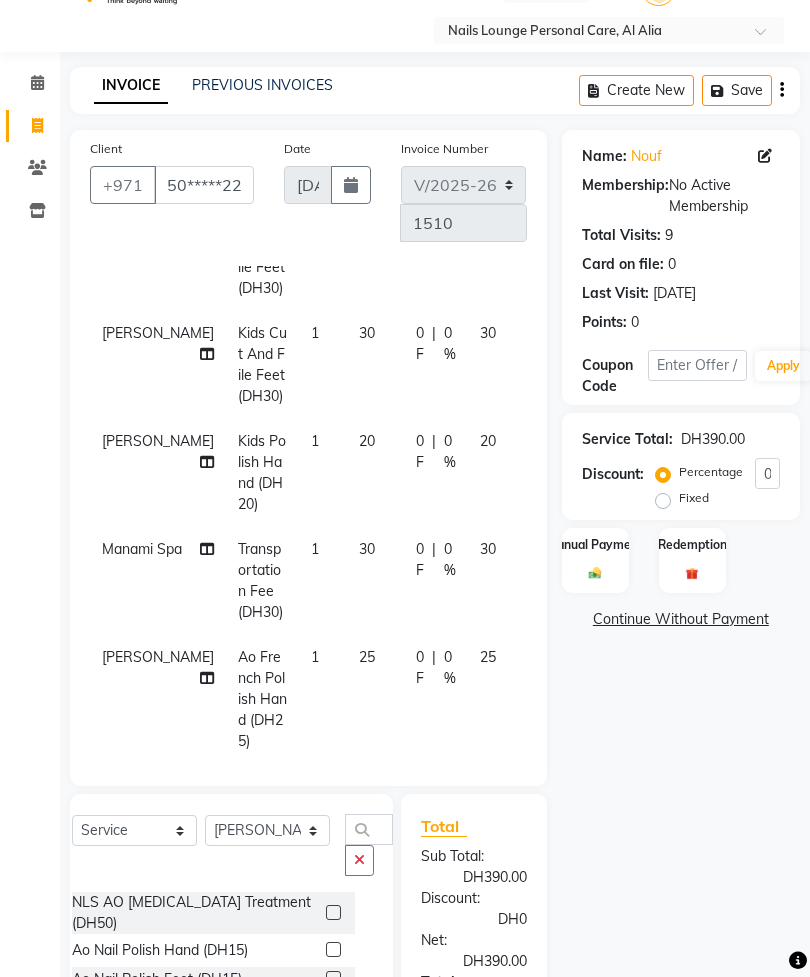 scroll, scrollTop: 639, scrollLeft: 0, axis: vertical 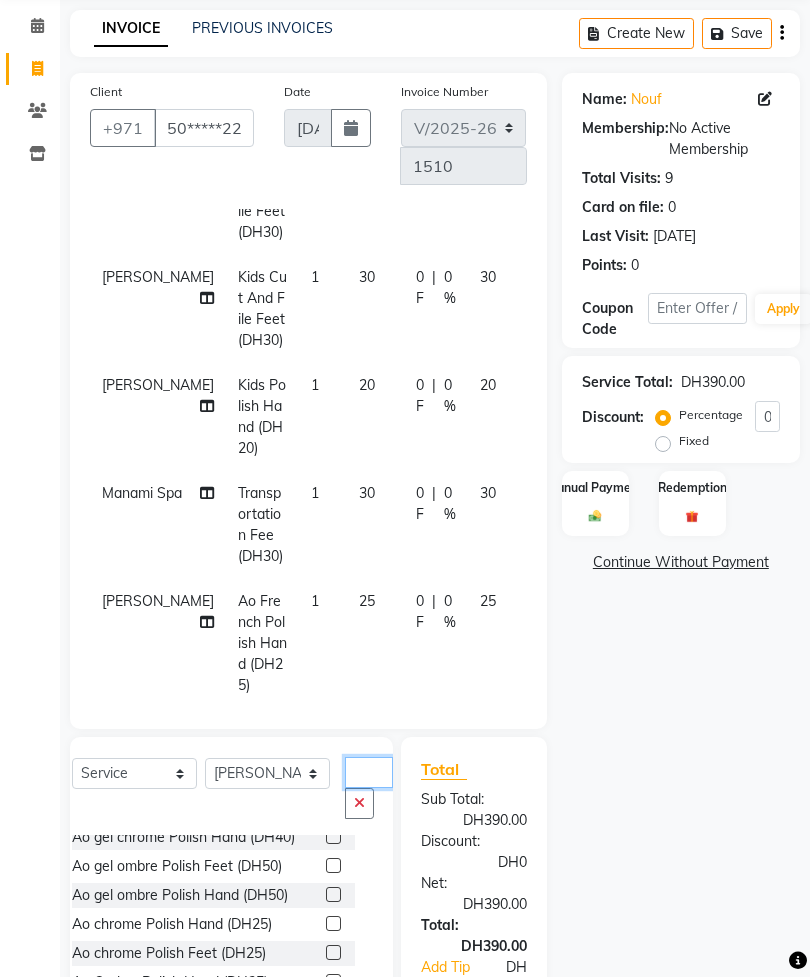 click on "Ao" 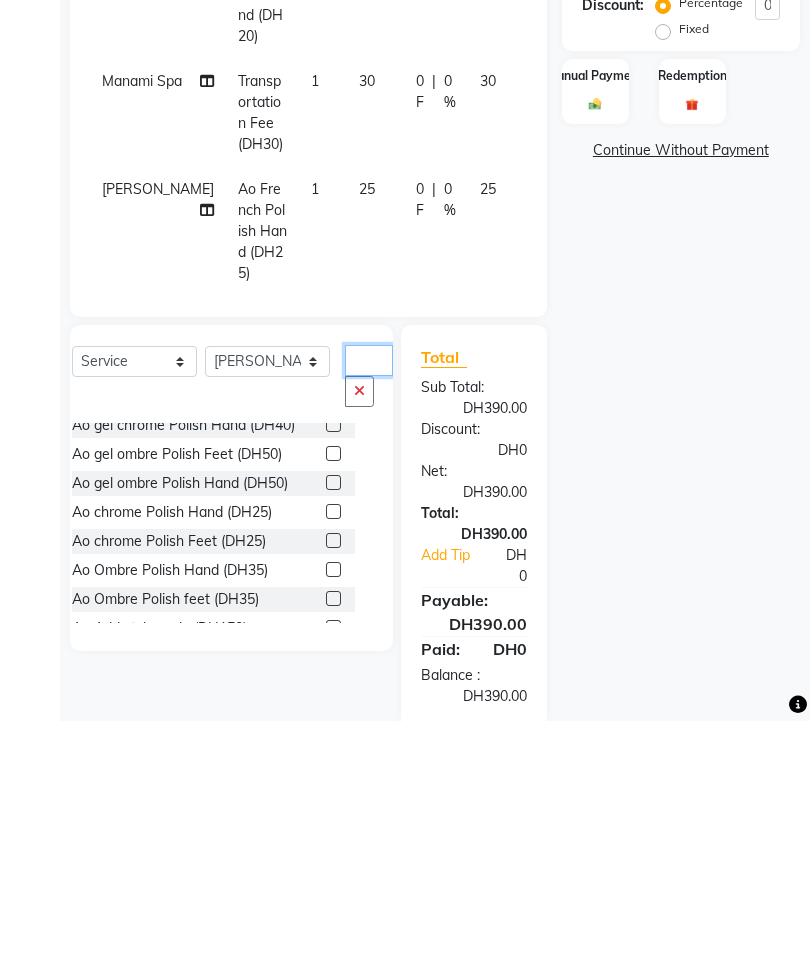 scroll, scrollTop: 0, scrollLeft: 0, axis: both 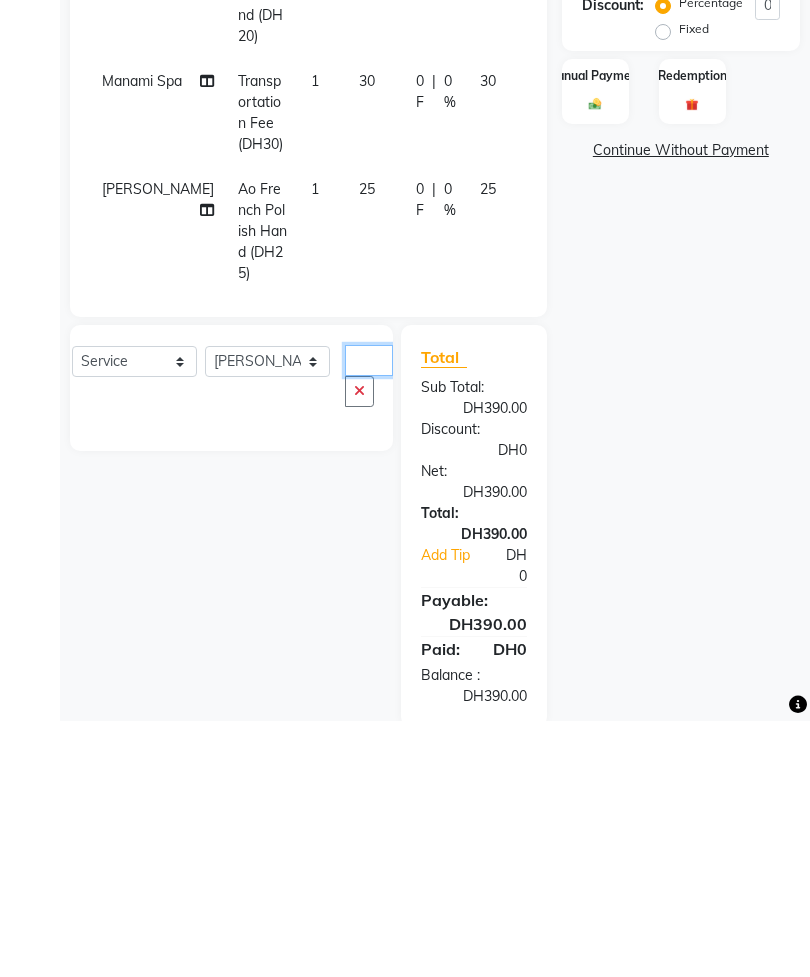 type on "AoAo" 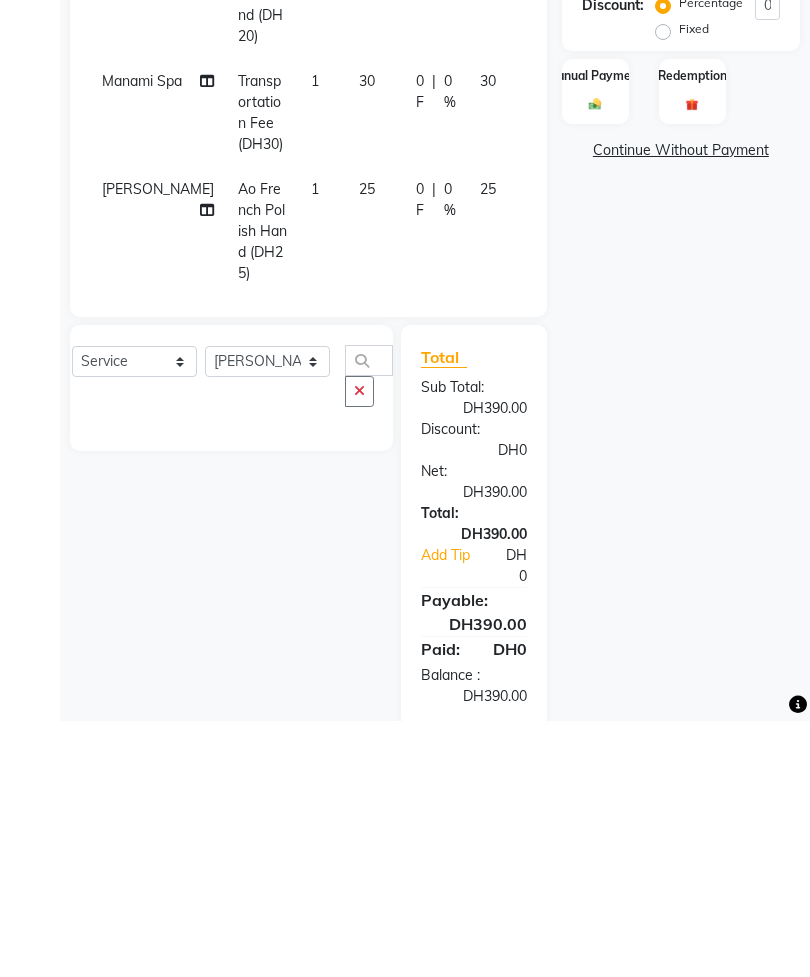 click 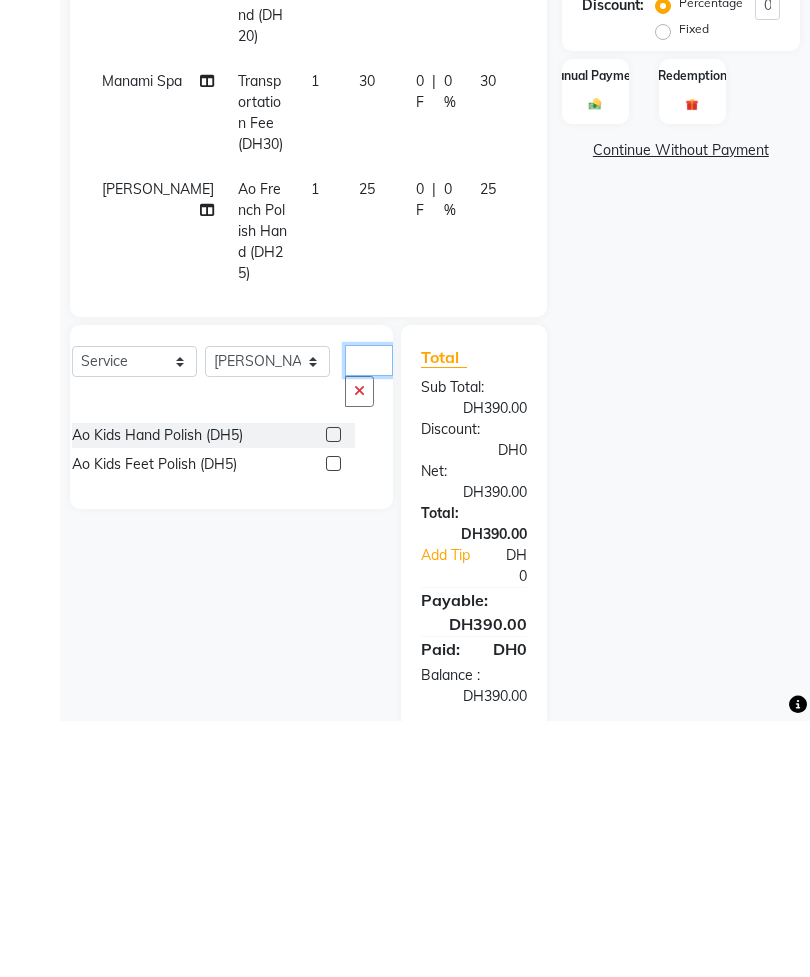 type on "Ao kids" 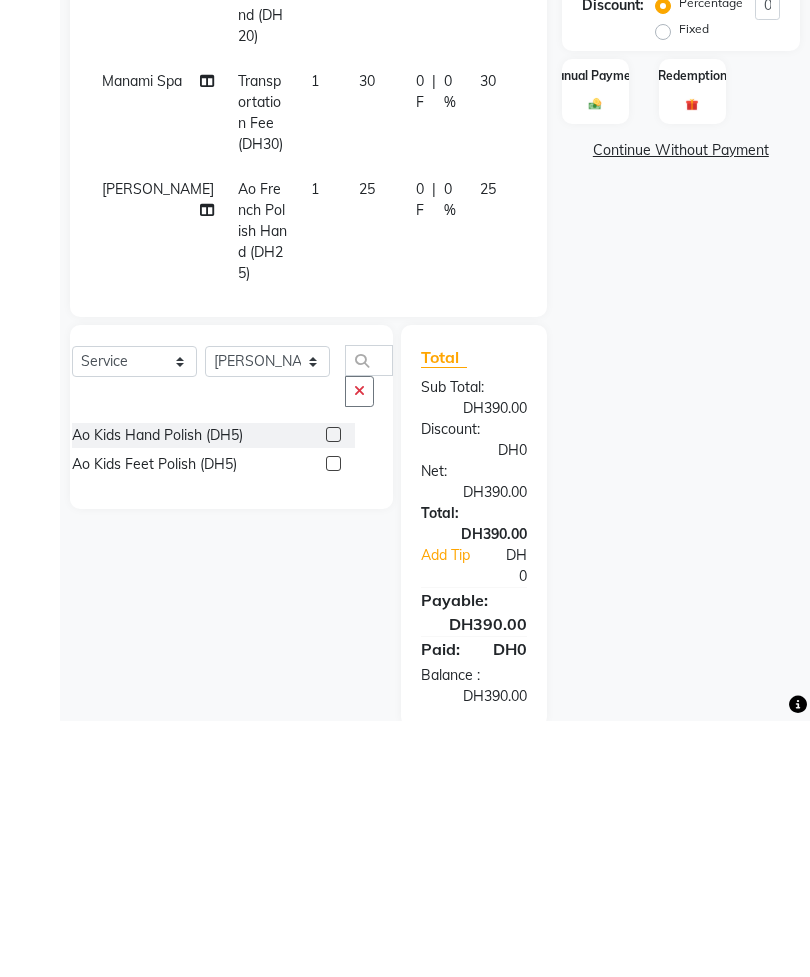 click 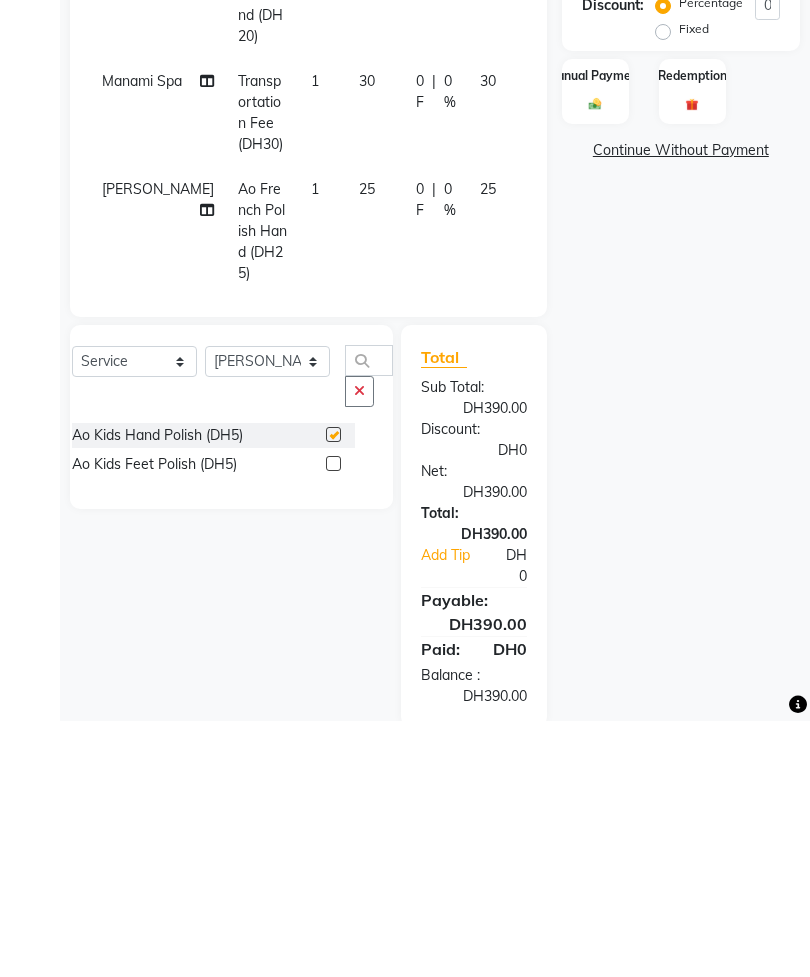 scroll, scrollTop: 232, scrollLeft: 0, axis: vertical 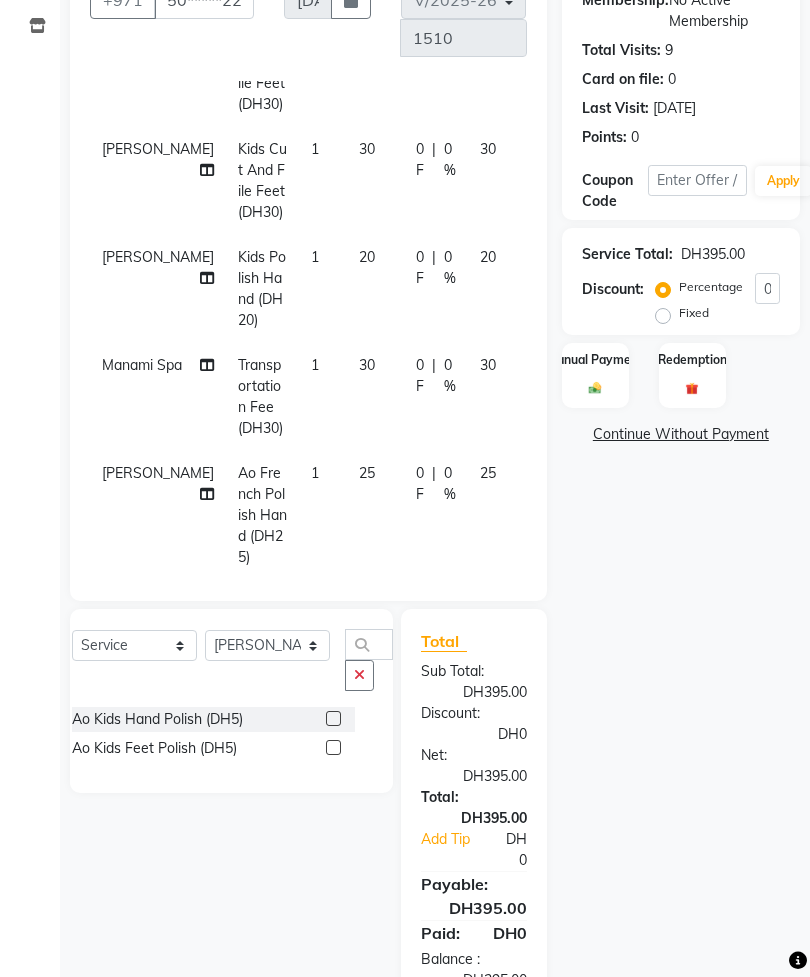 checkbox on "false" 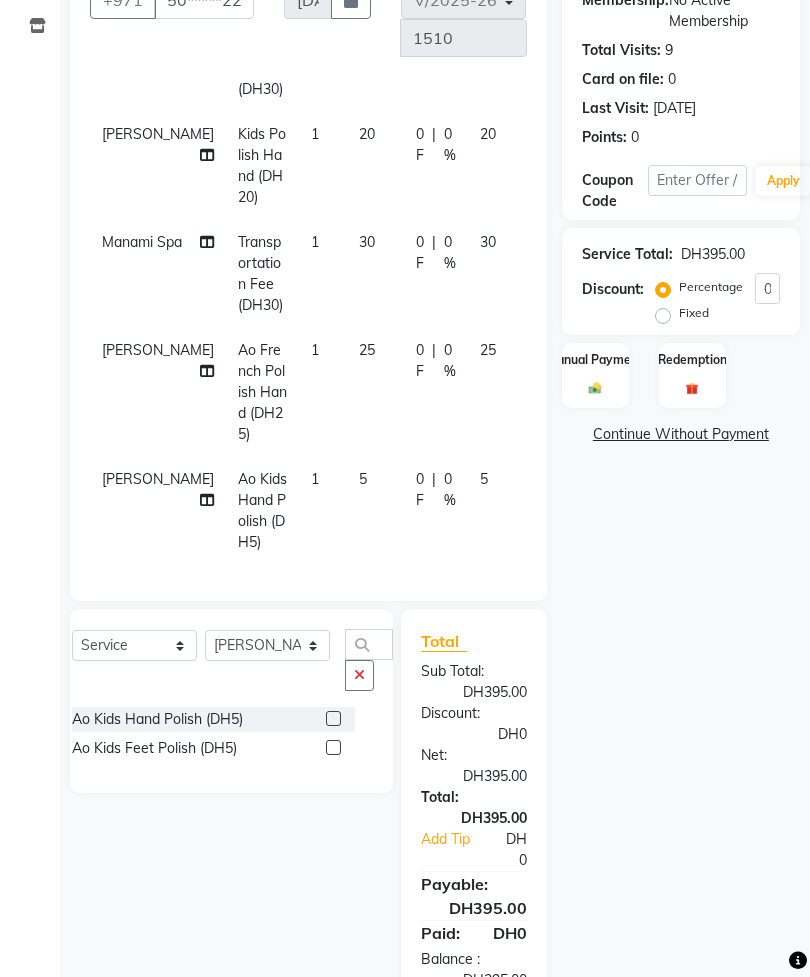 scroll, scrollTop: 804, scrollLeft: 0, axis: vertical 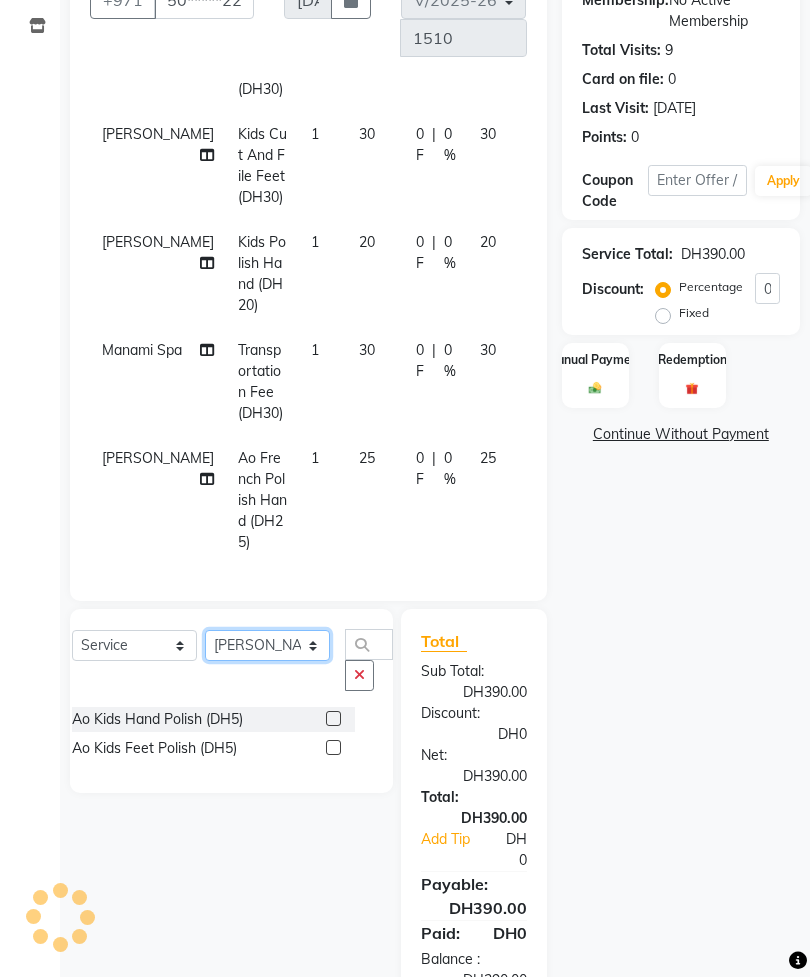 click on "Select Technician [PERSON_NAME] [PERSON_NAME]  Manami Spa Manami Spa 2 [PERSON_NAME] Nail Lounge Personal Care Neda [PERSON_NAME] [PERSON_NAME] [PERSON_NAME]" 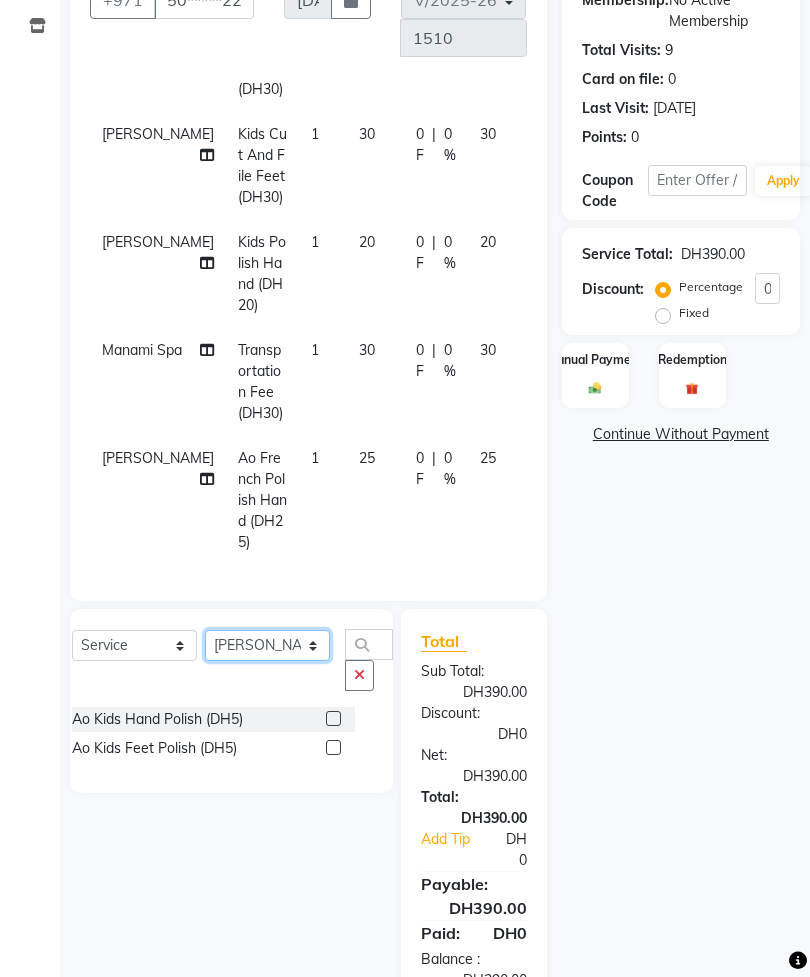 select on "53955" 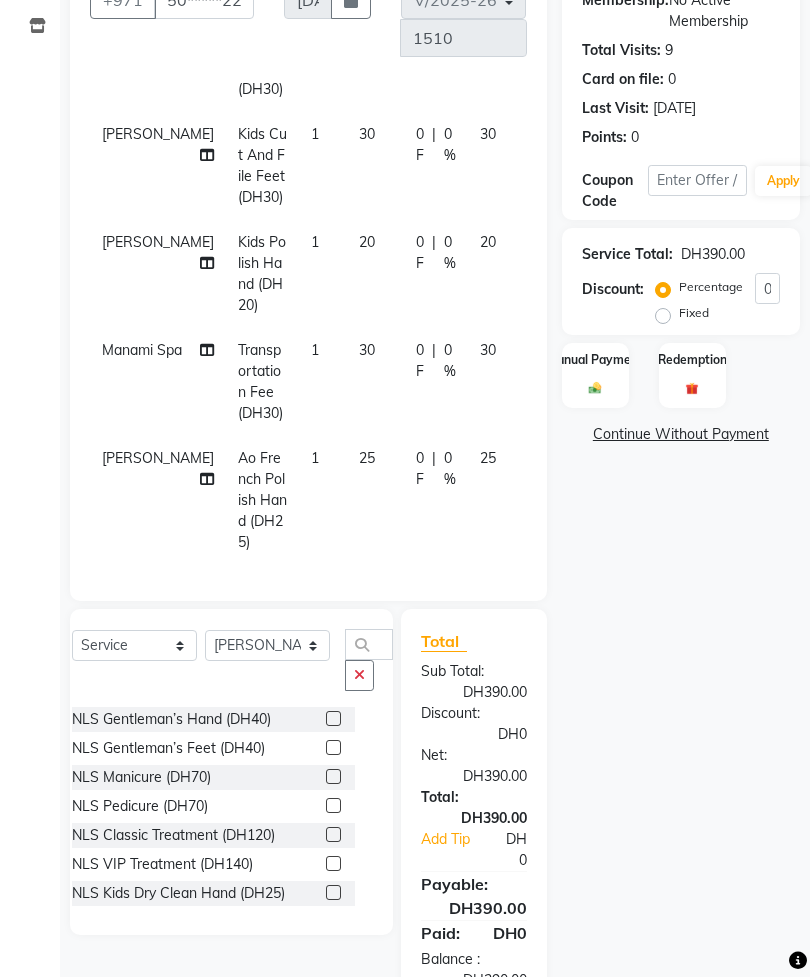 click 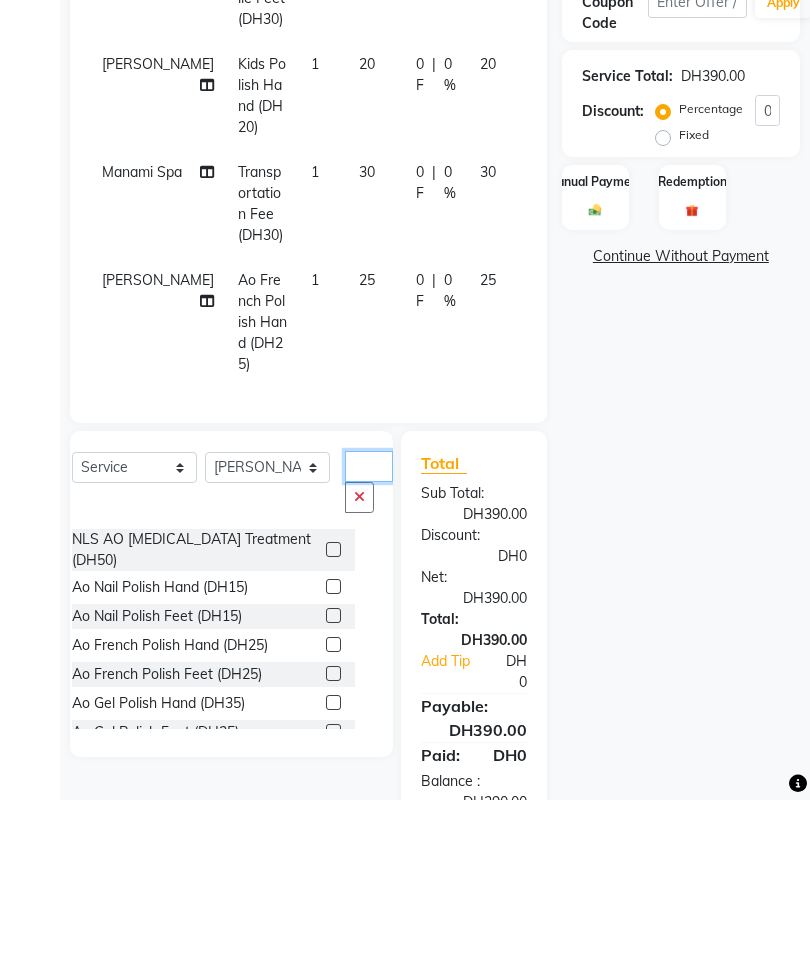 click on "Ao" 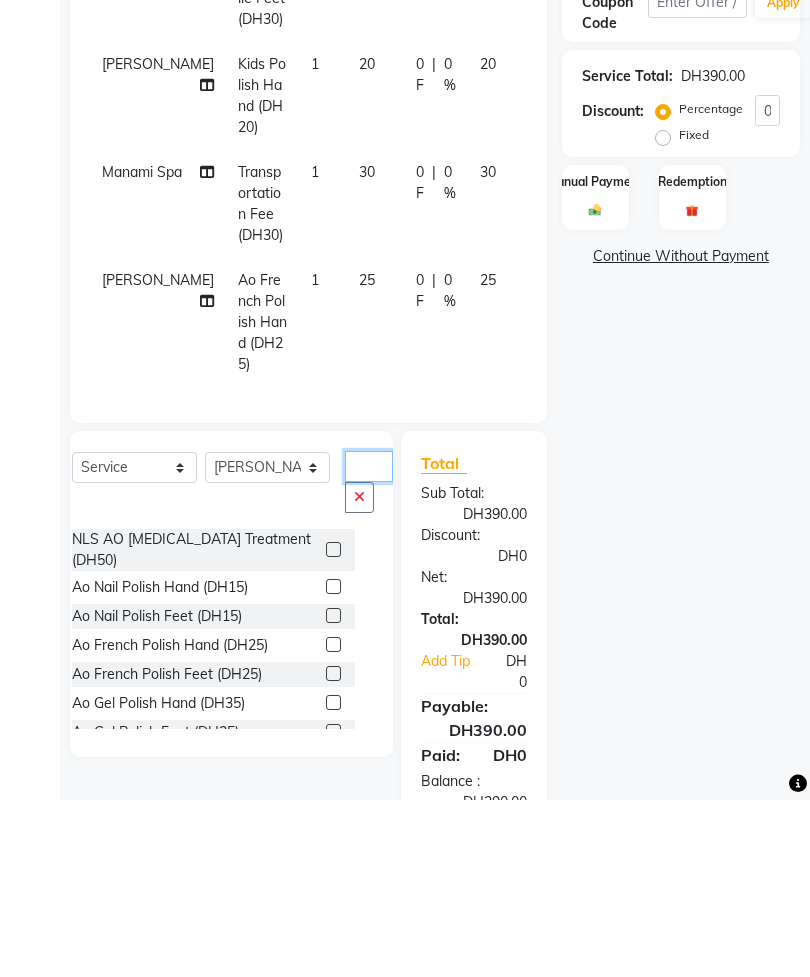 type on "Ao" 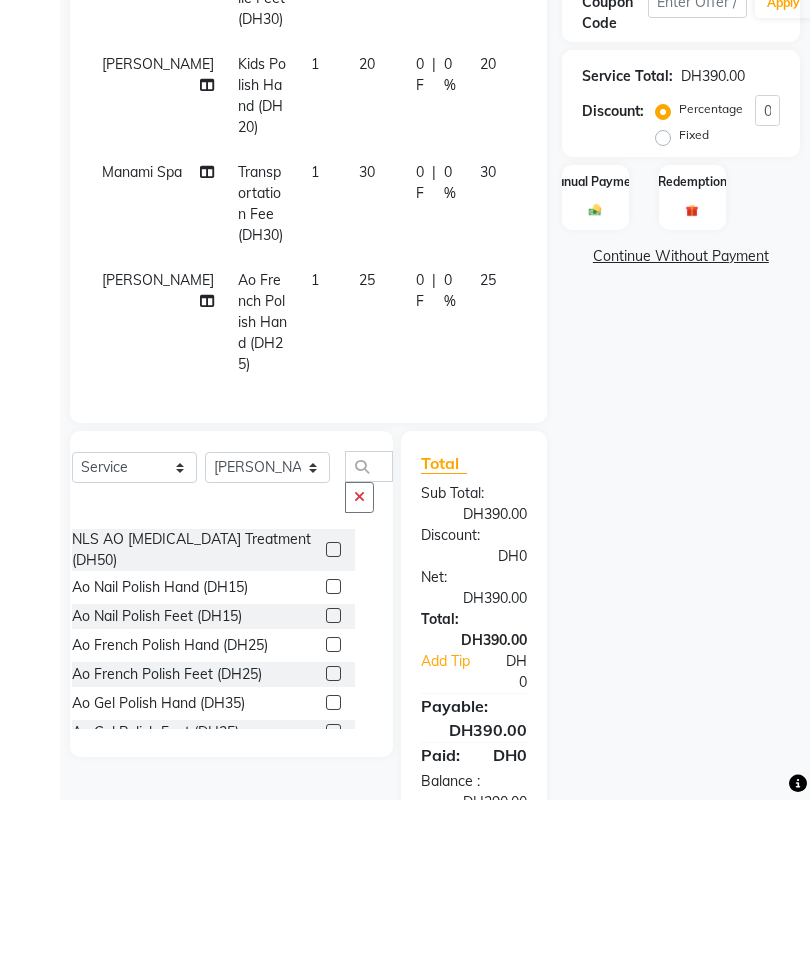 click 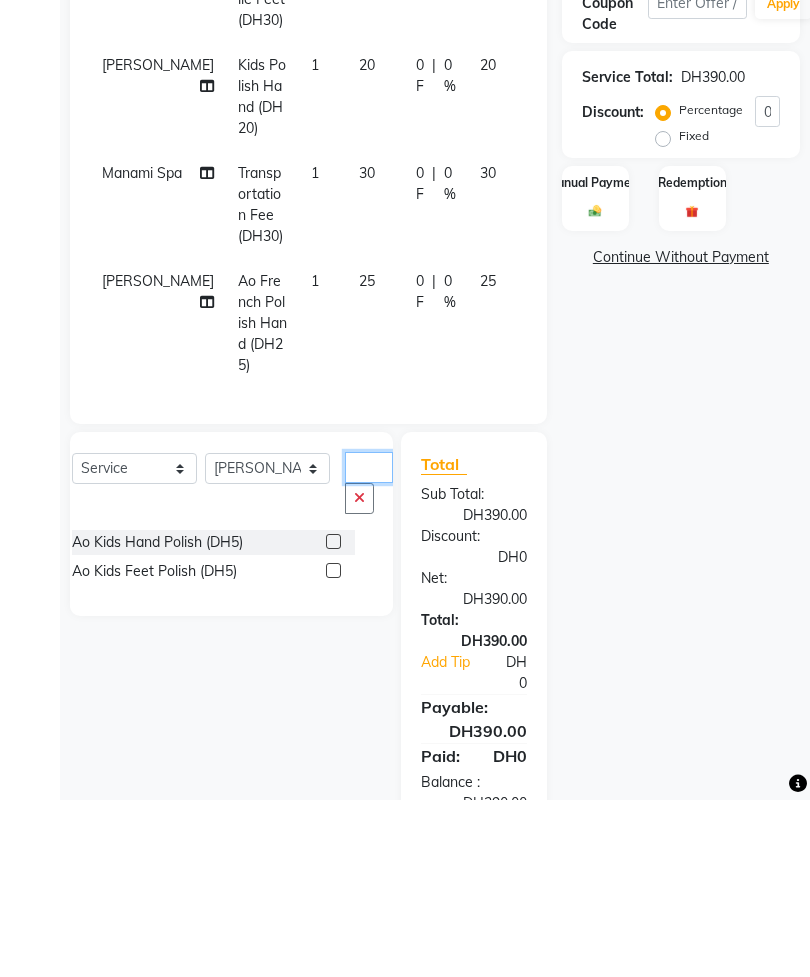 type on "Ao kids" 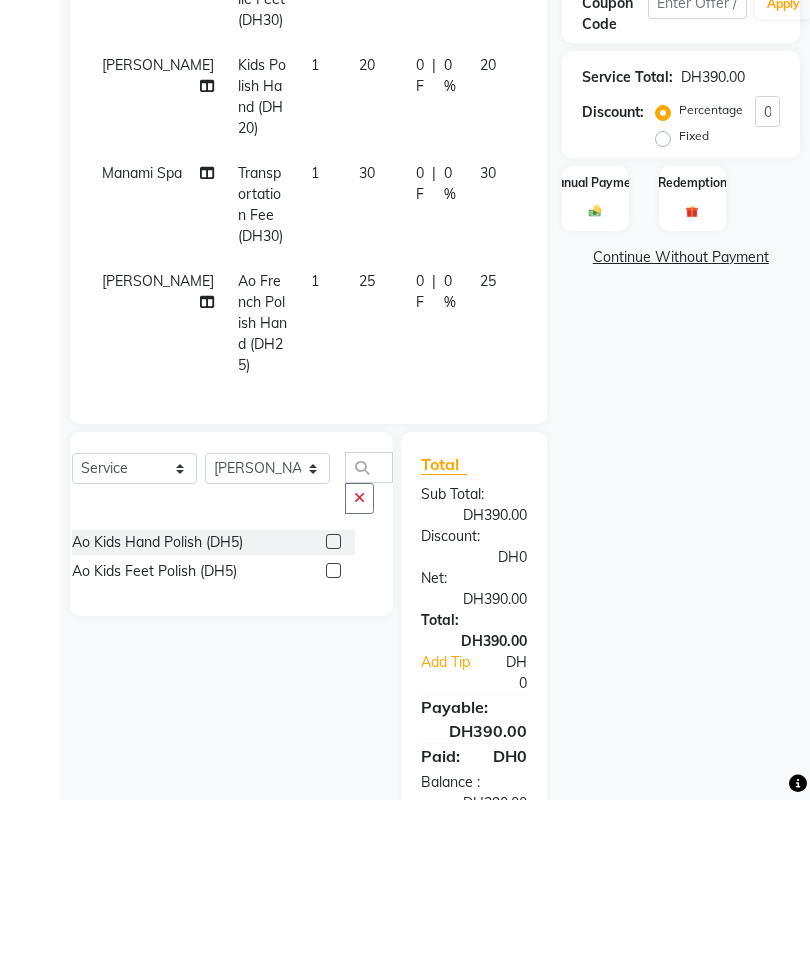 click 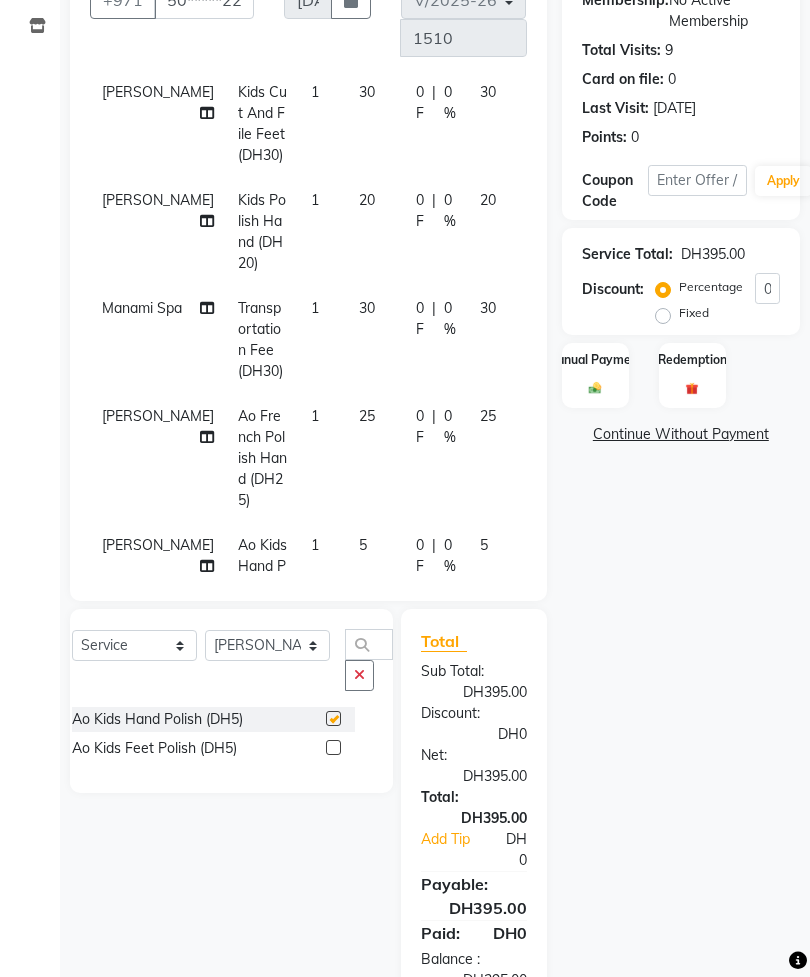 checkbox on "false" 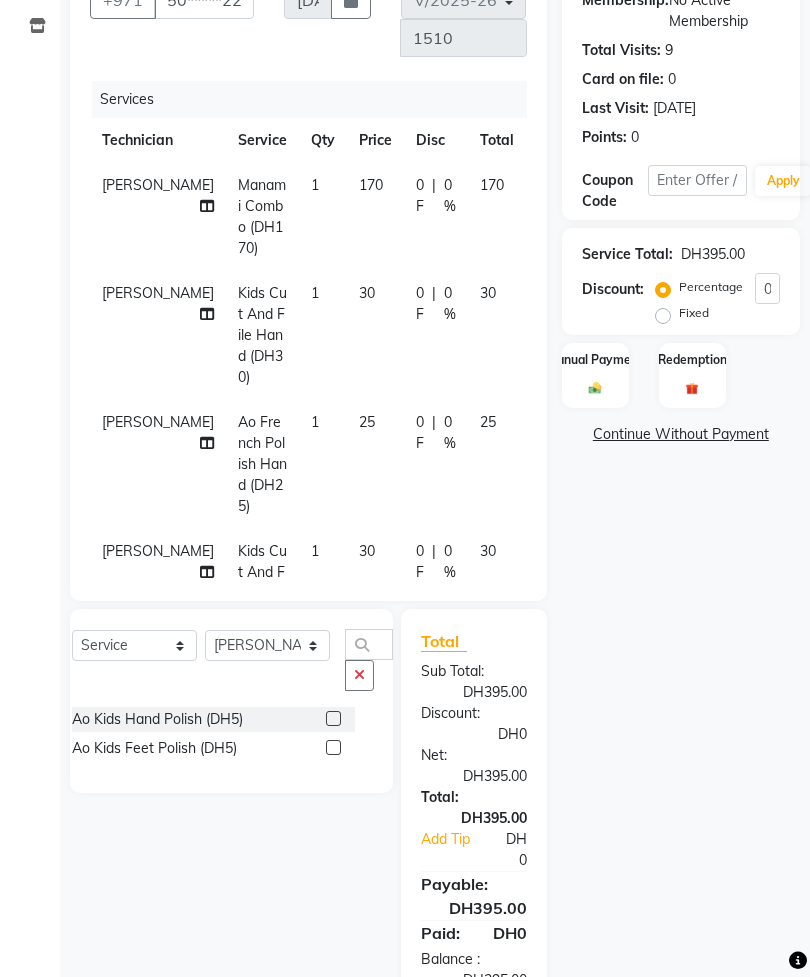 scroll, scrollTop: 0, scrollLeft: 0, axis: both 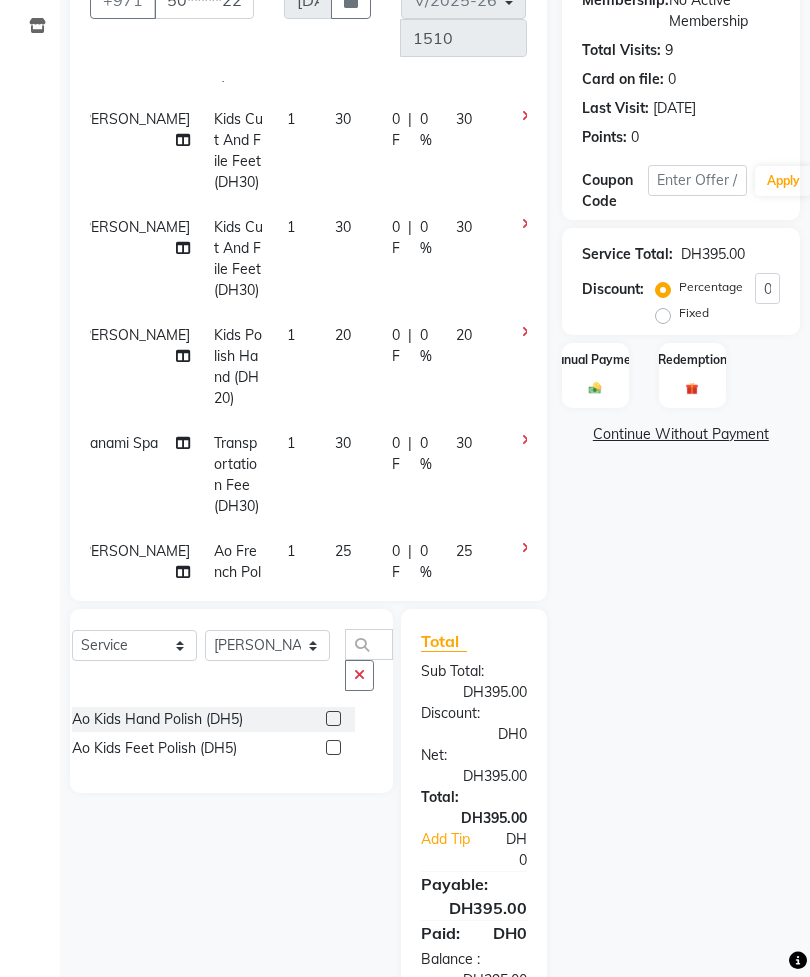 click on "Manual Payment" 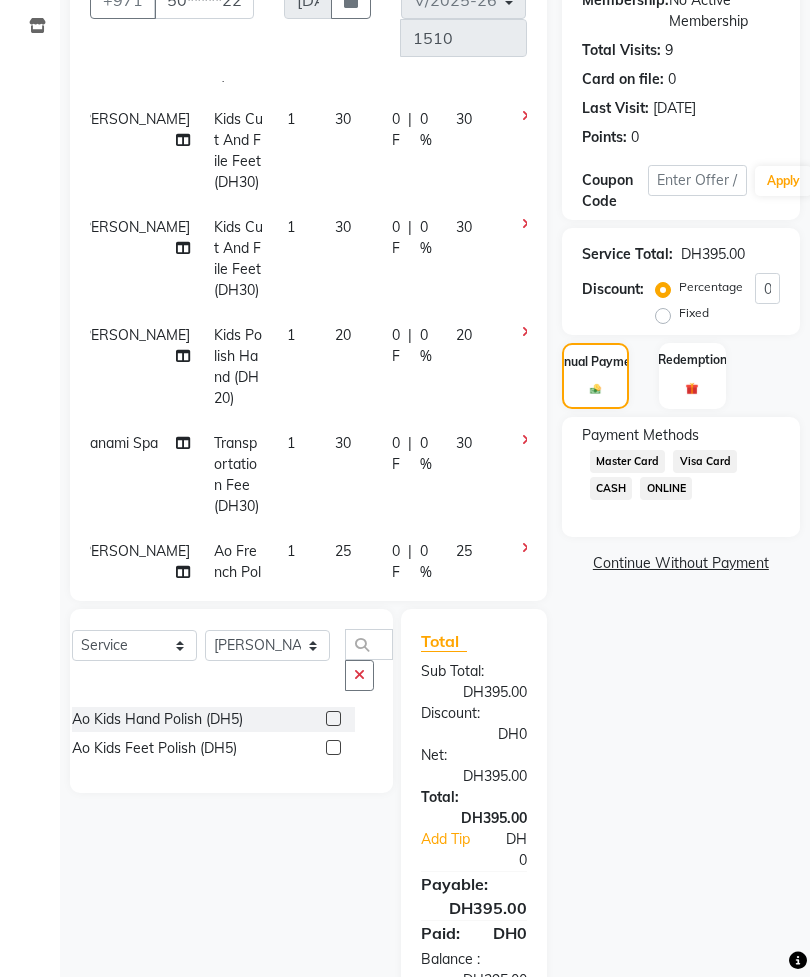 click on "Master Card" 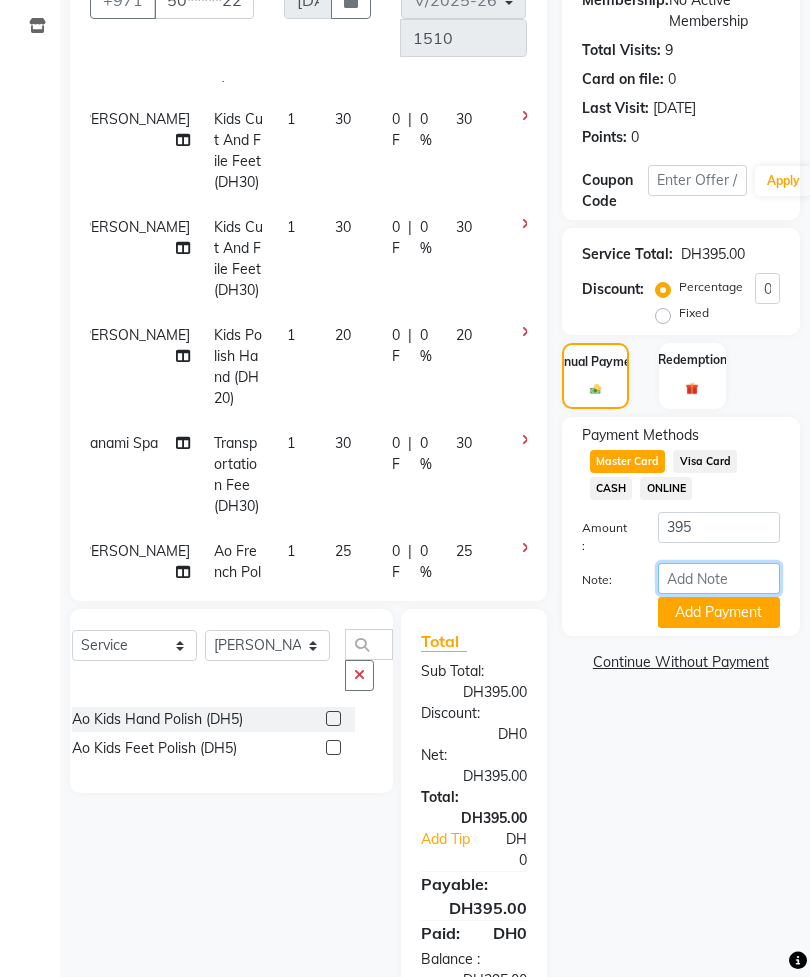 click on "Note:" at bounding box center [719, 578] 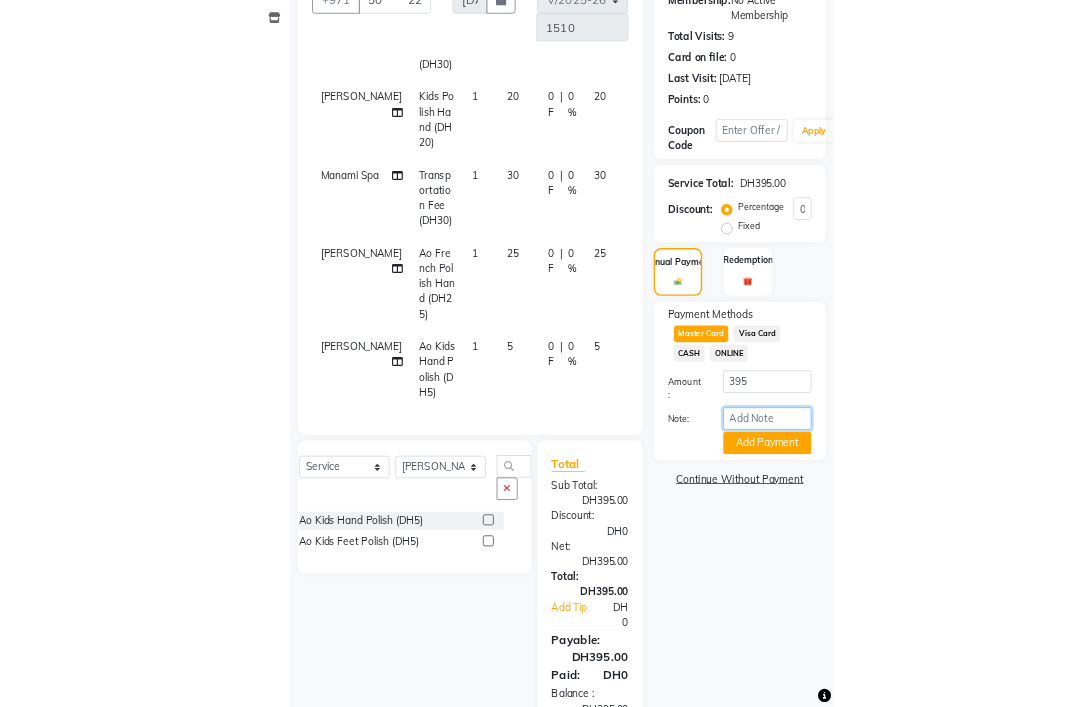 scroll, scrollTop: 804, scrollLeft: 0, axis: vertical 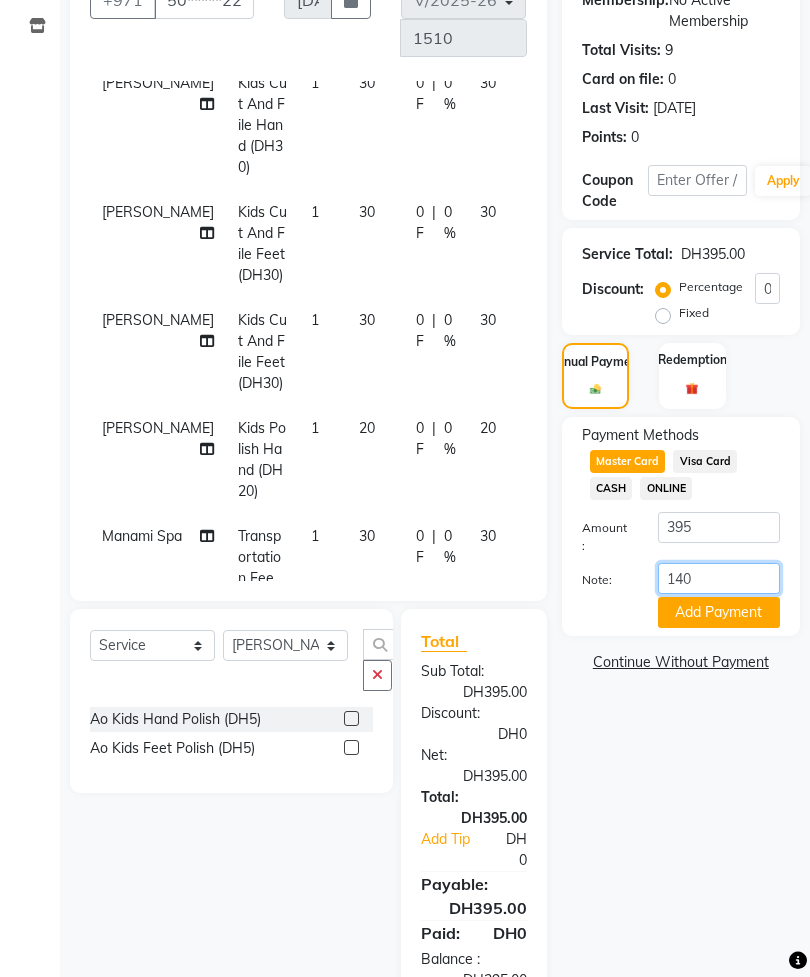 type on "1405" 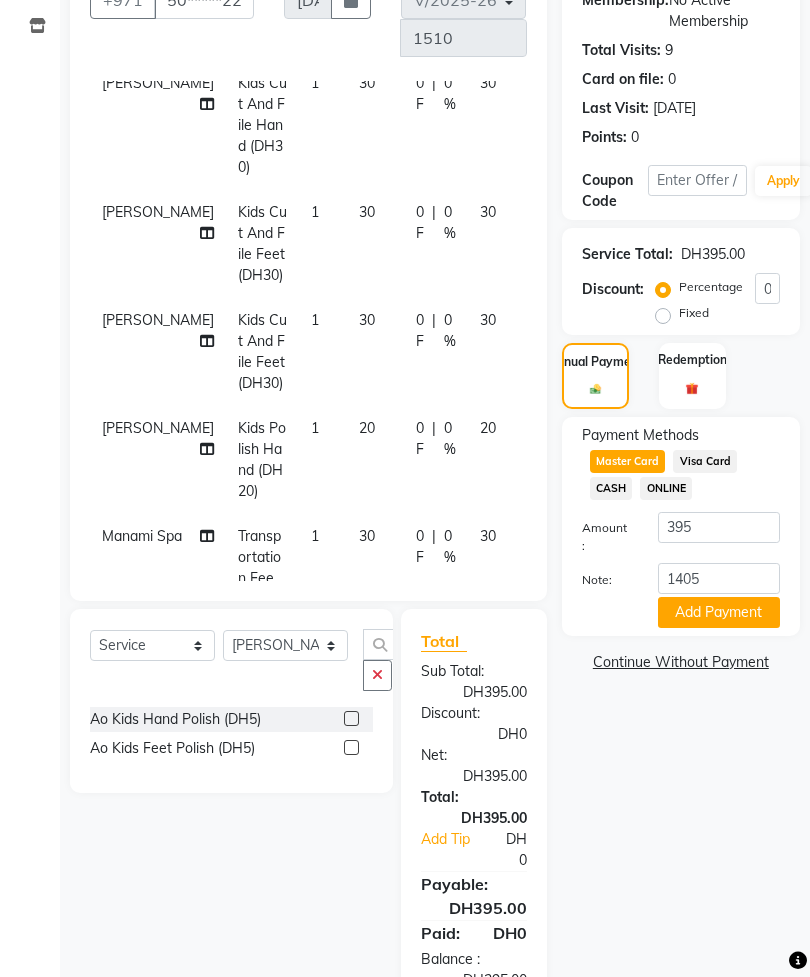 click on "Add Payment" 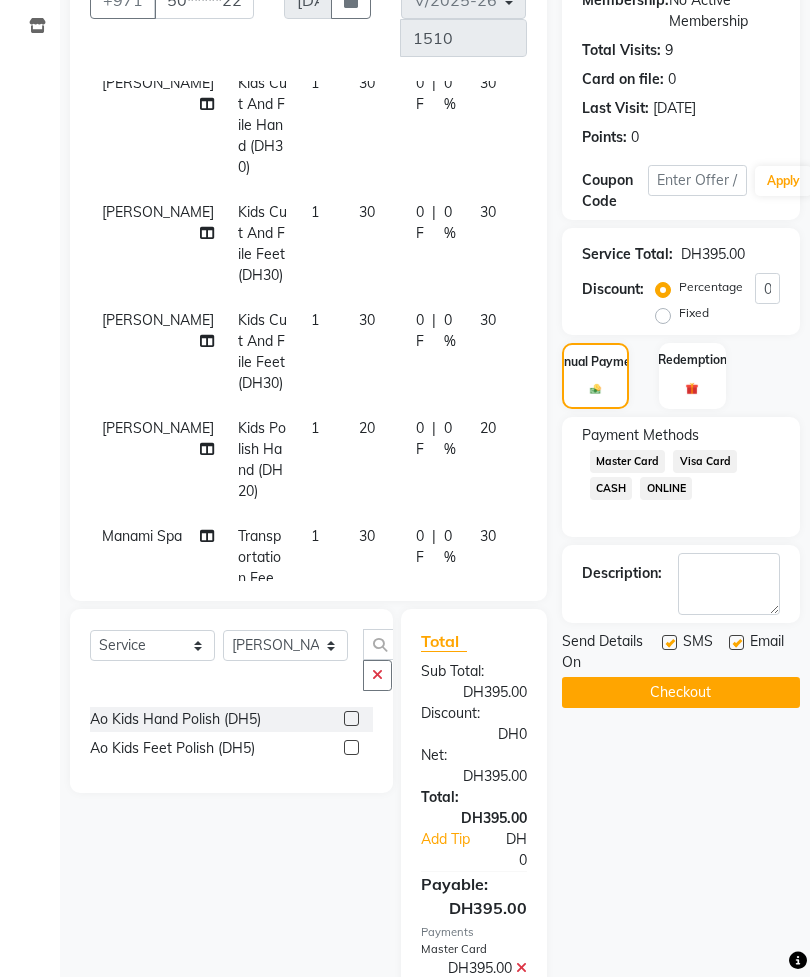 click on "Checkout" 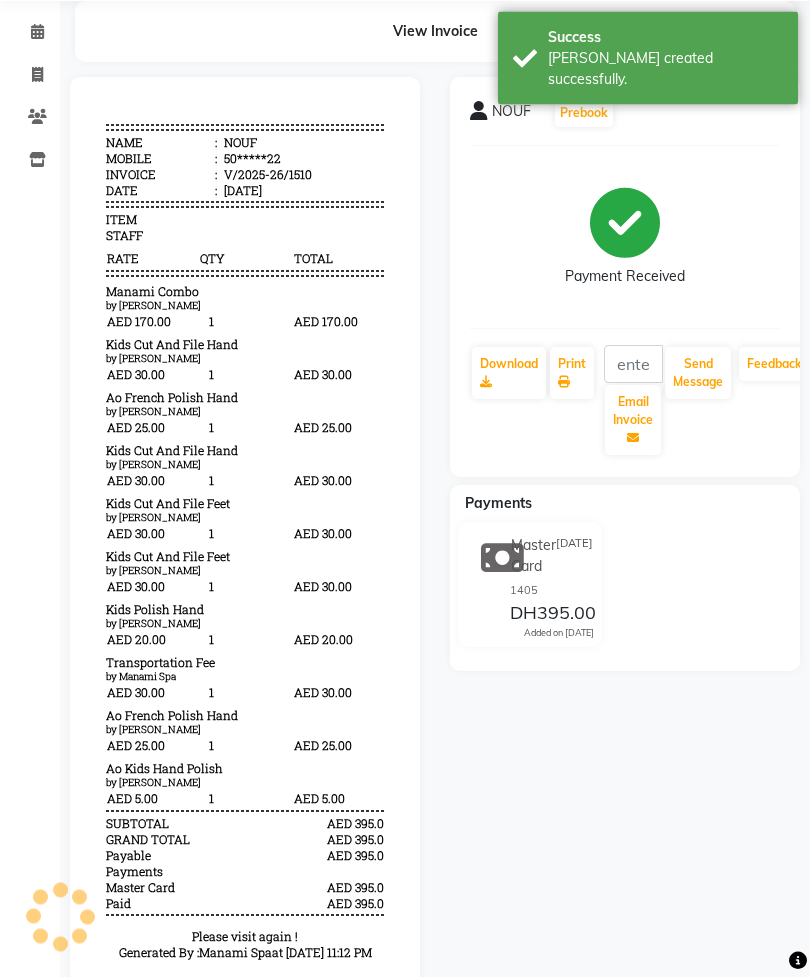 scroll, scrollTop: 98, scrollLeft: 0, axis: vertical 